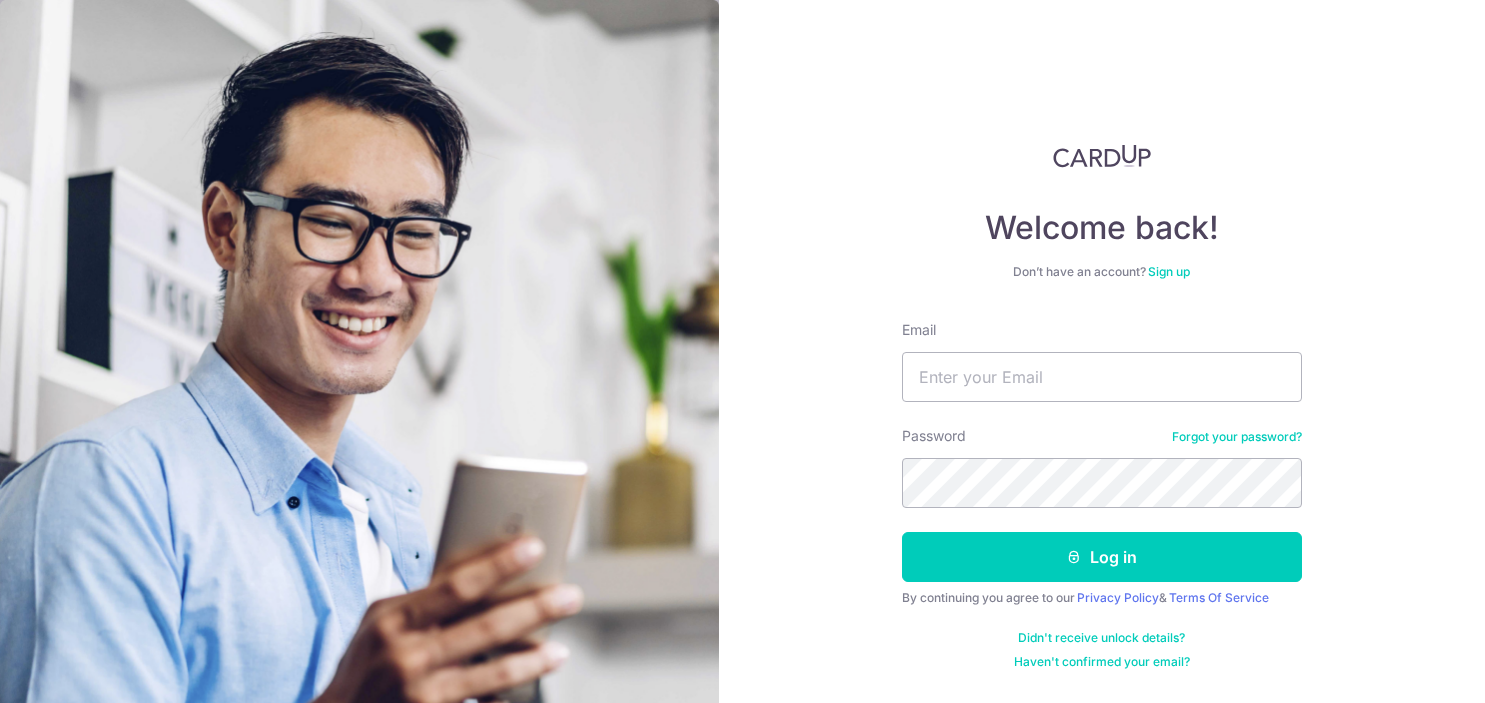 scroll, scrollTop: 0, scrollLeft: 0, axis: both 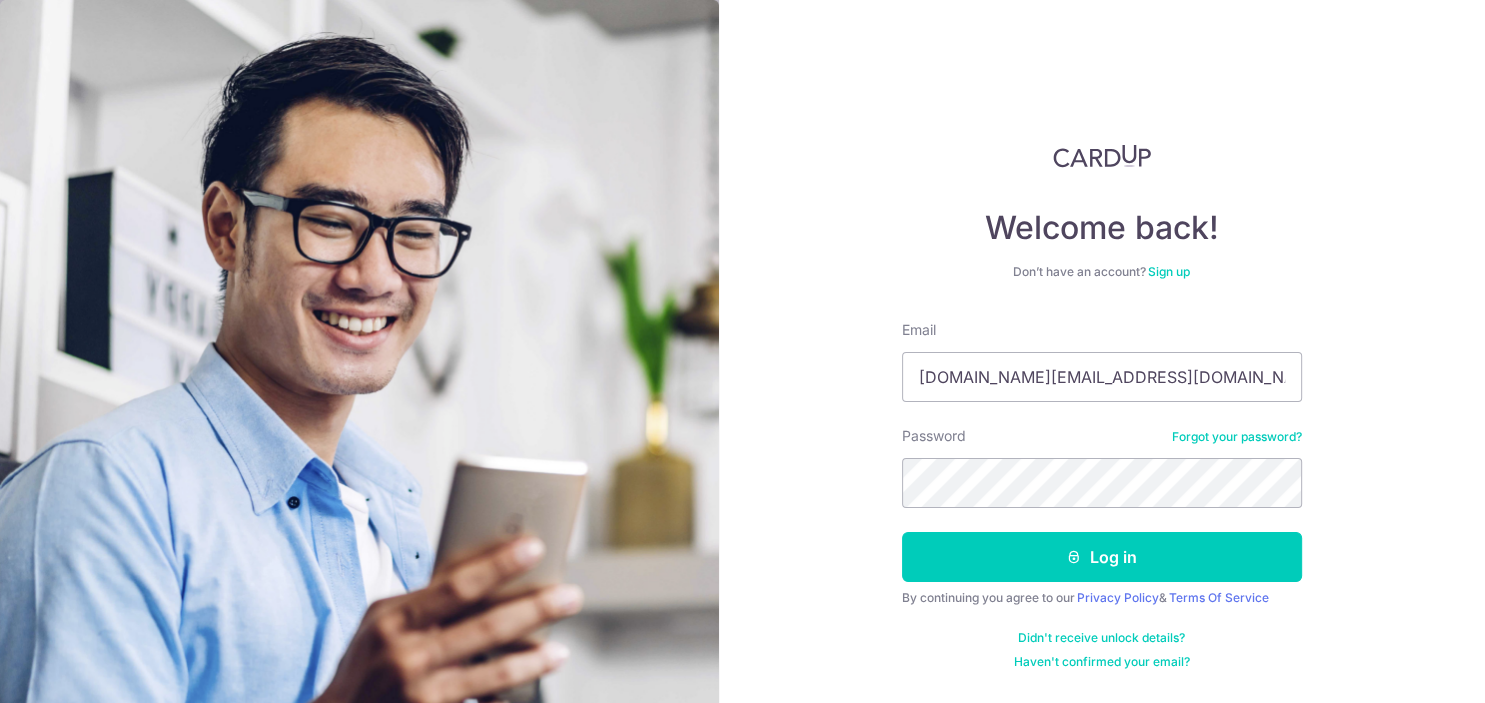 type on "[DOMAIN_NAME][EMAIL_ADDRESS][DOMAIN_NAME]" 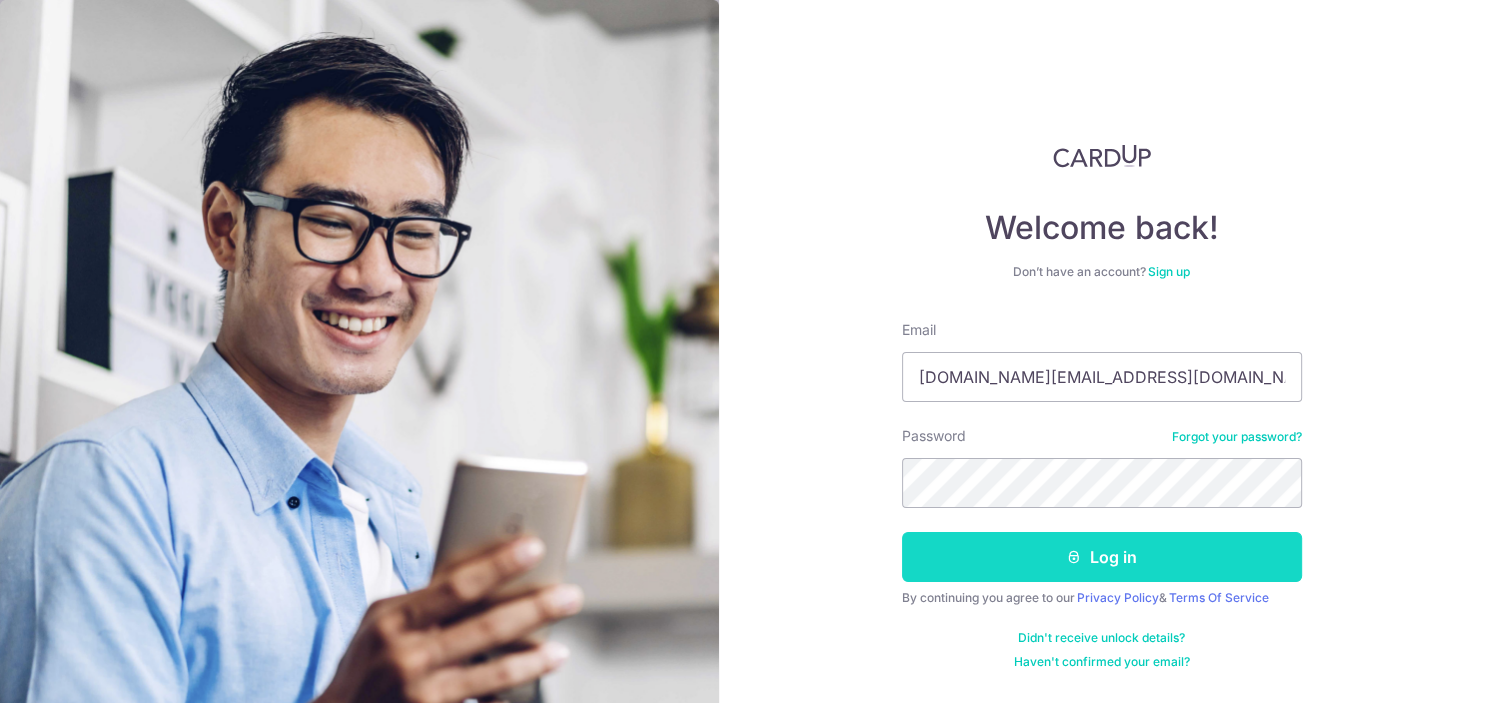 click at bounding box center (1074, 557) 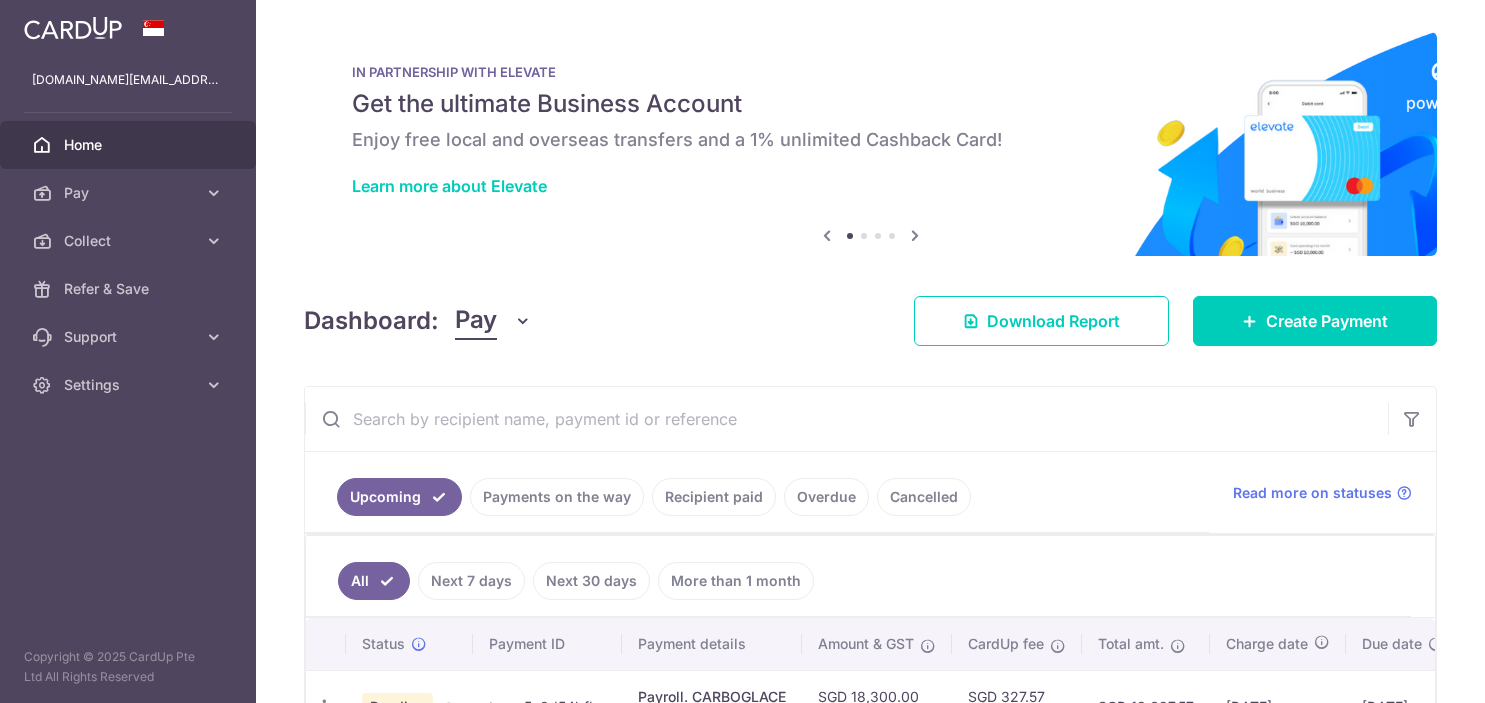 scroll, scrollTop: 0, scrollLeft: 0, axis: both 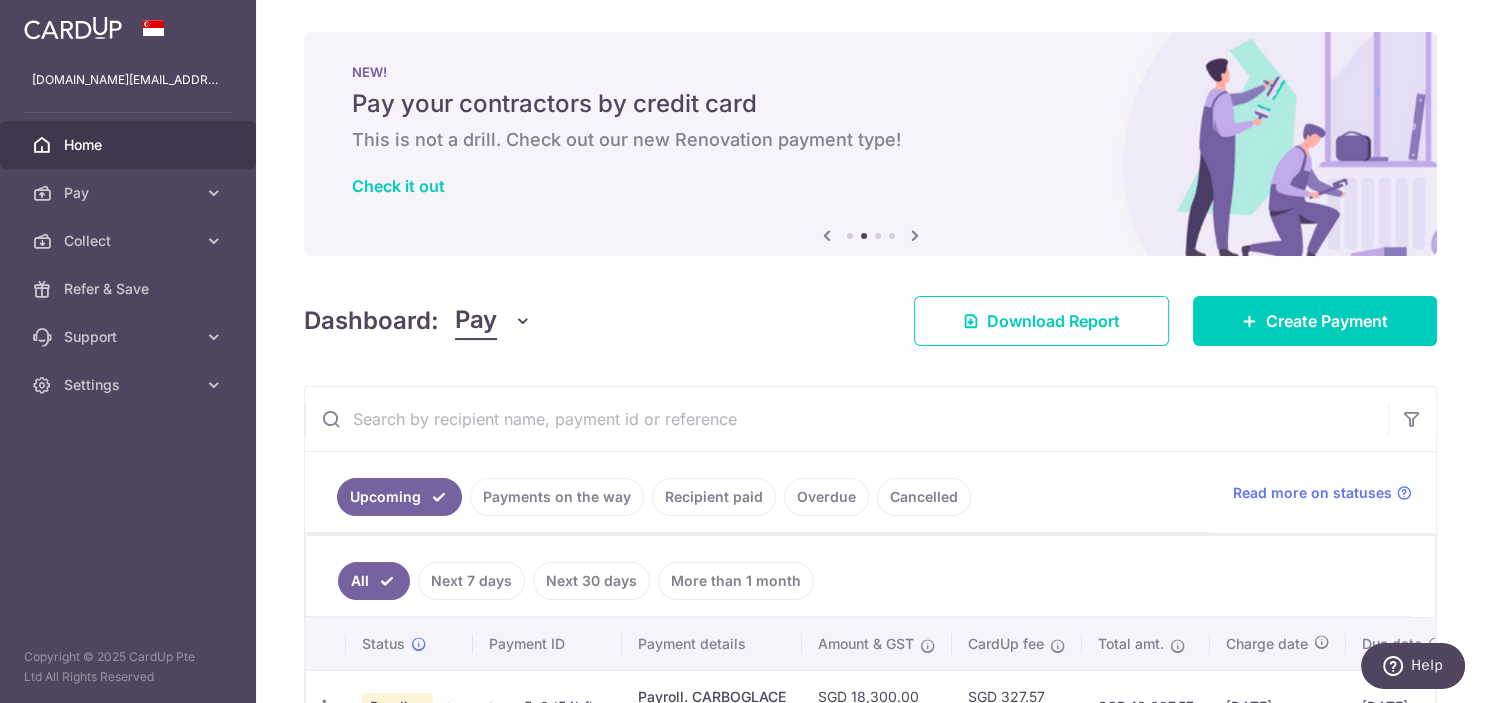 drag, startPoint x: 1474, startPoint y: 258, endPoint x: 1479, endPoint y: 291, distance: 33.37664 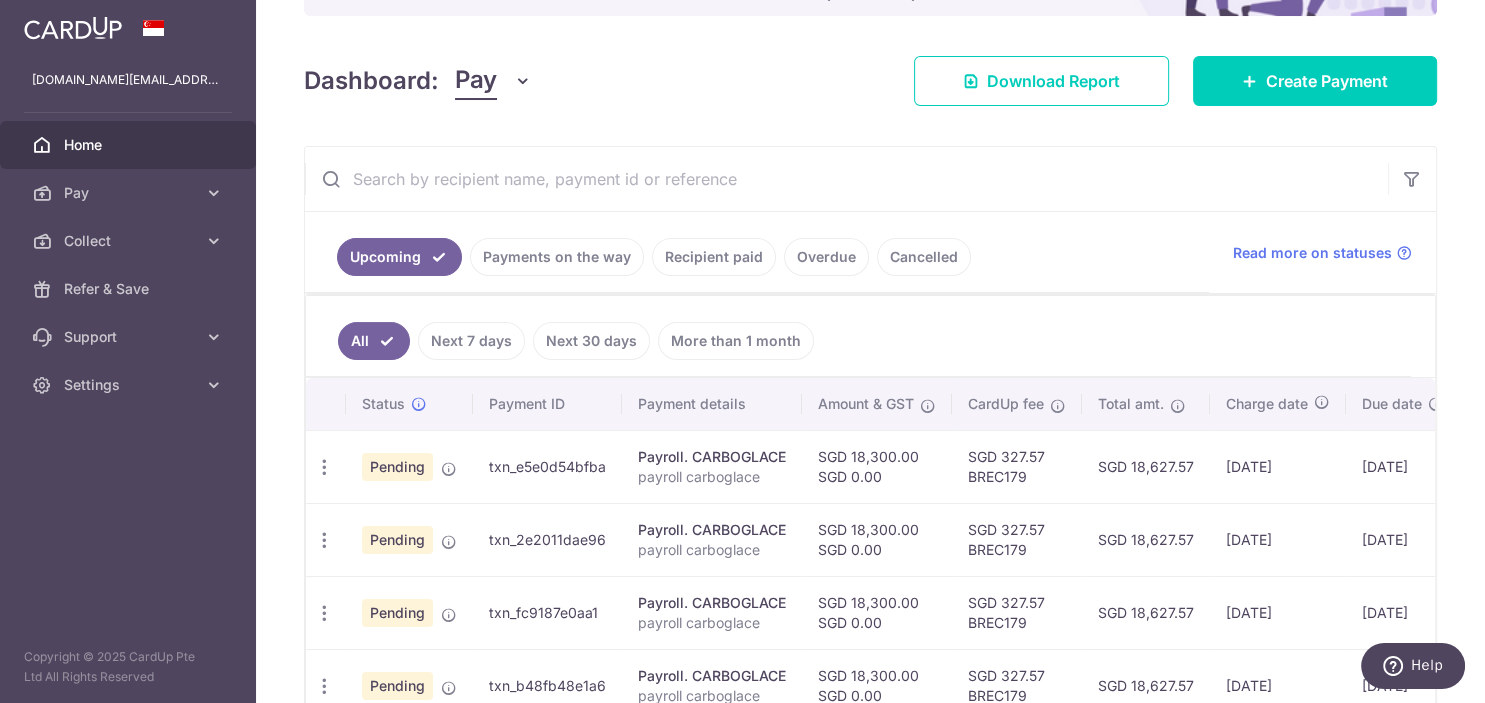 scroll, scrollTop: 244, scrollLeft: 0, axis: vertical 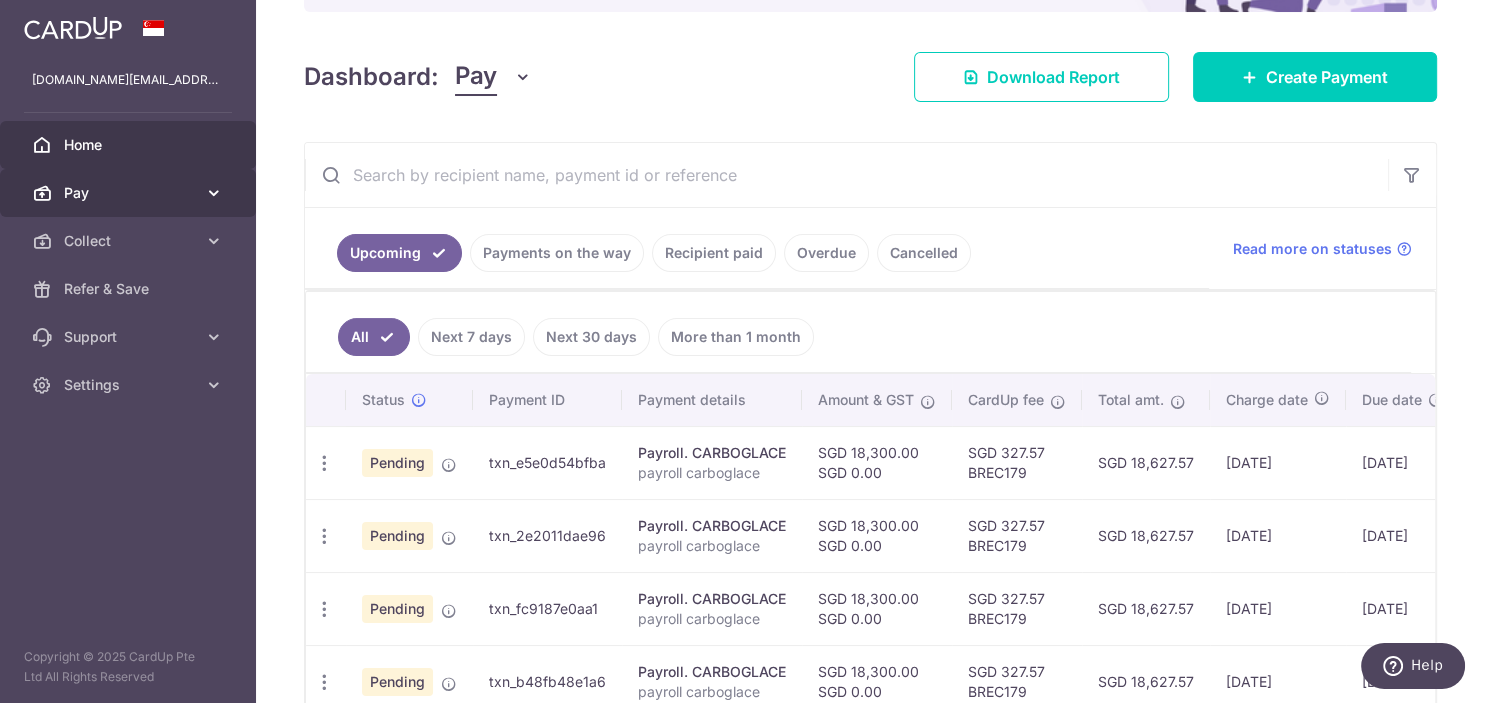 click at bounding box center (214, 193) 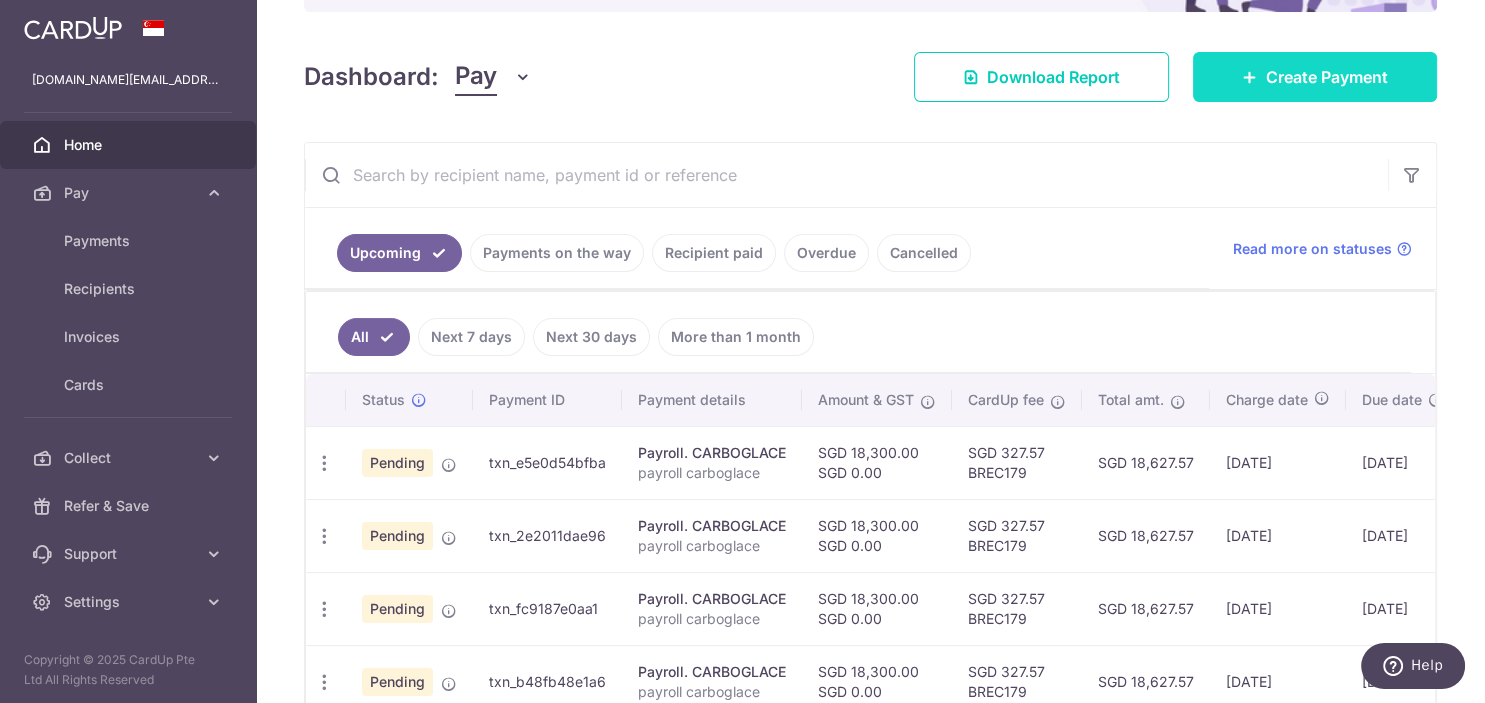 click on "Create Payment" at bounding box center [1327, 77] 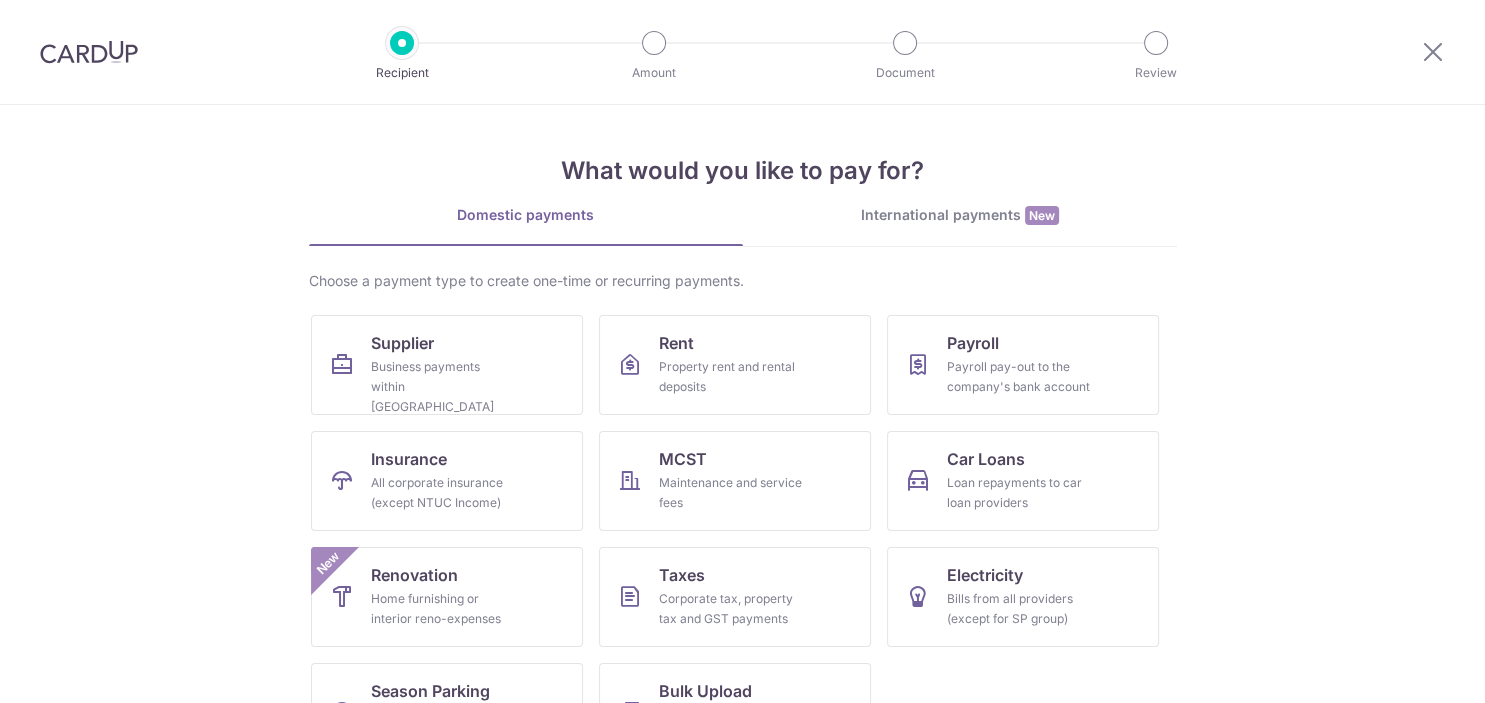 scroll, scrollTop: 0, scrollLeft: 0, axis: both 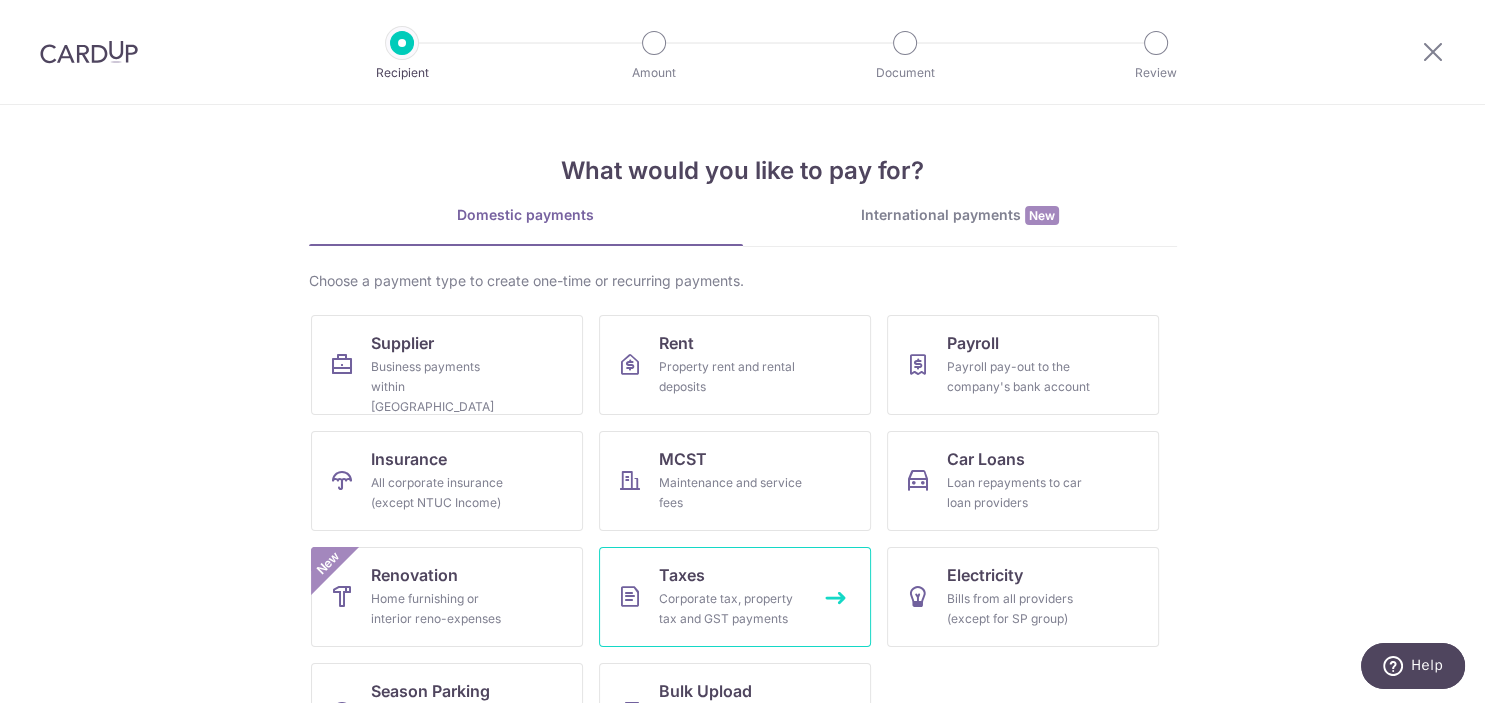 click on "Corporate tax, property tax and GST payments" at bounding box center [731, 609] 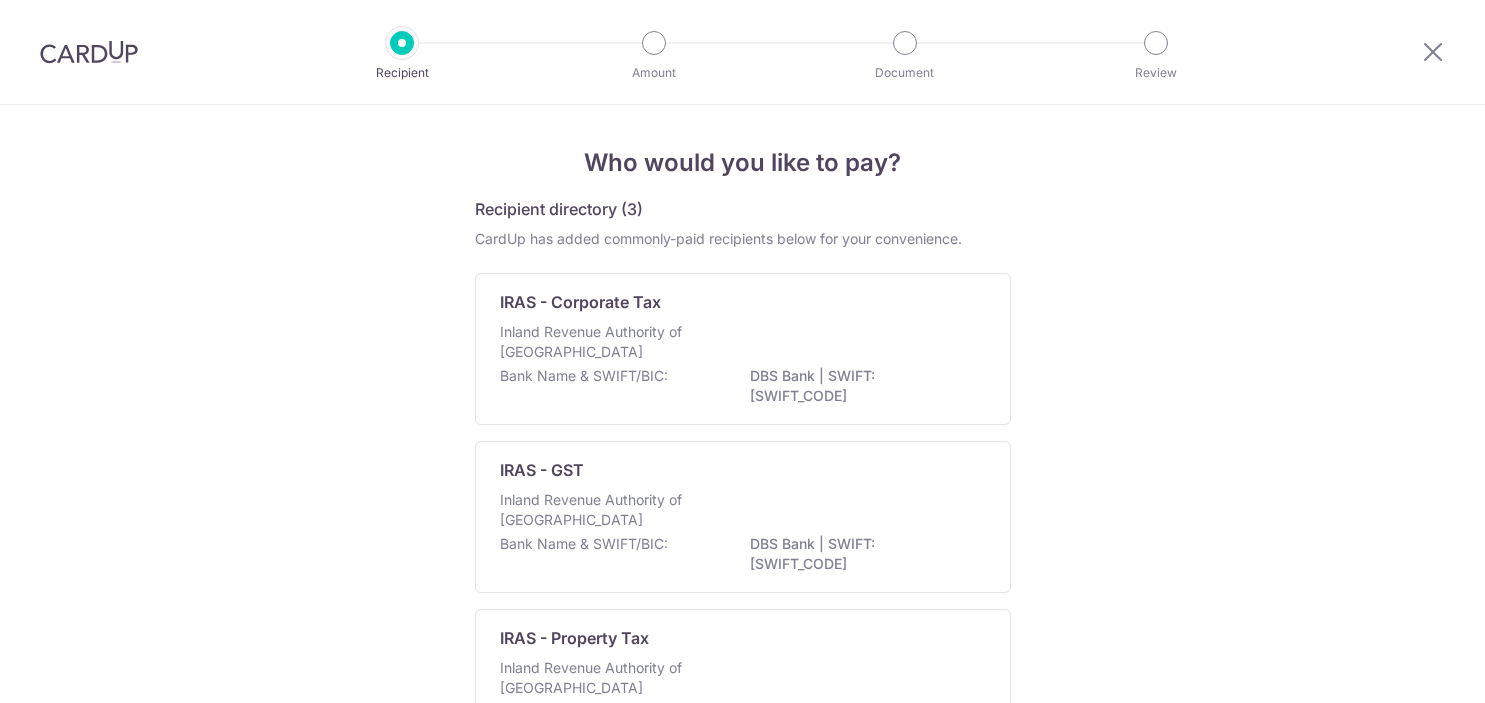 scroll, scrollTop: 0, scrollLeft: 0, axis: both 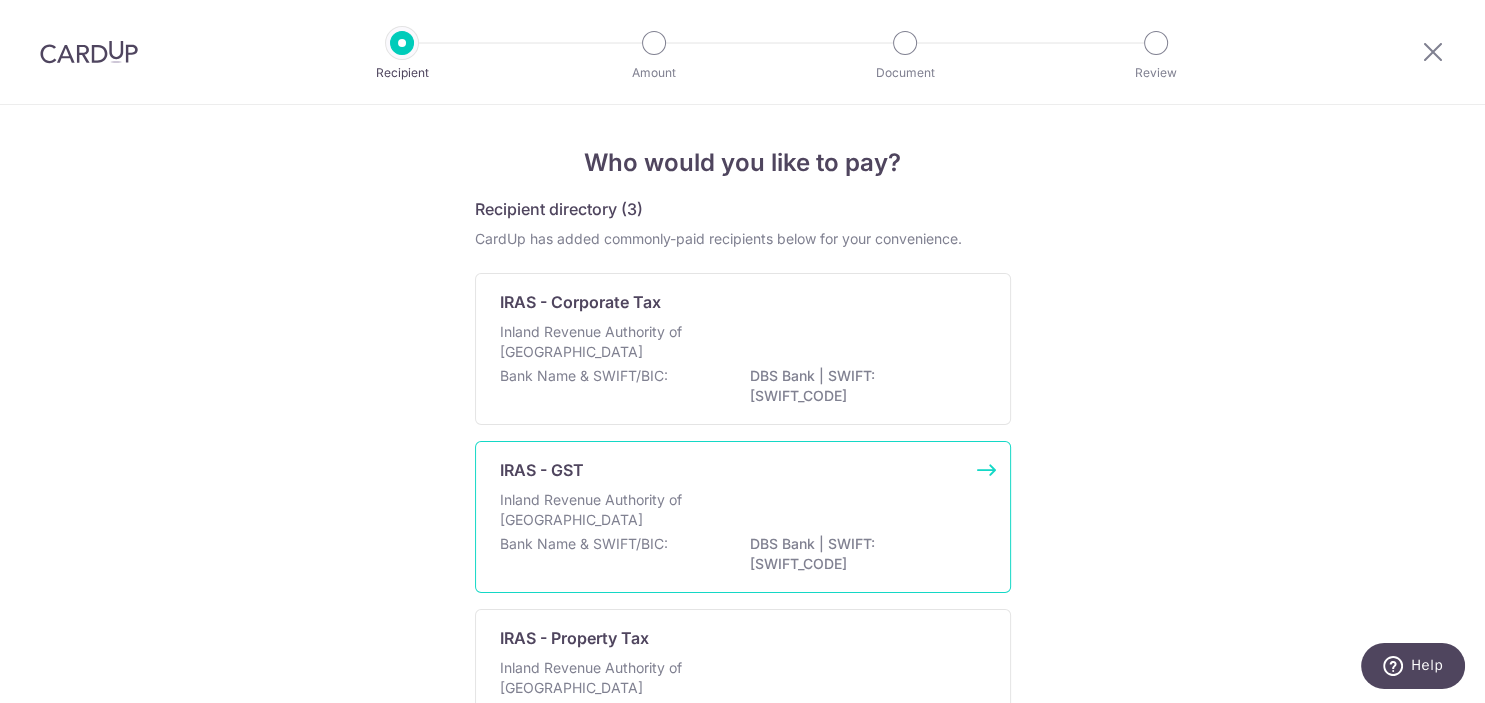 click on "Inland Revenue Authority of Singapore" at bounding box center (606, 510) 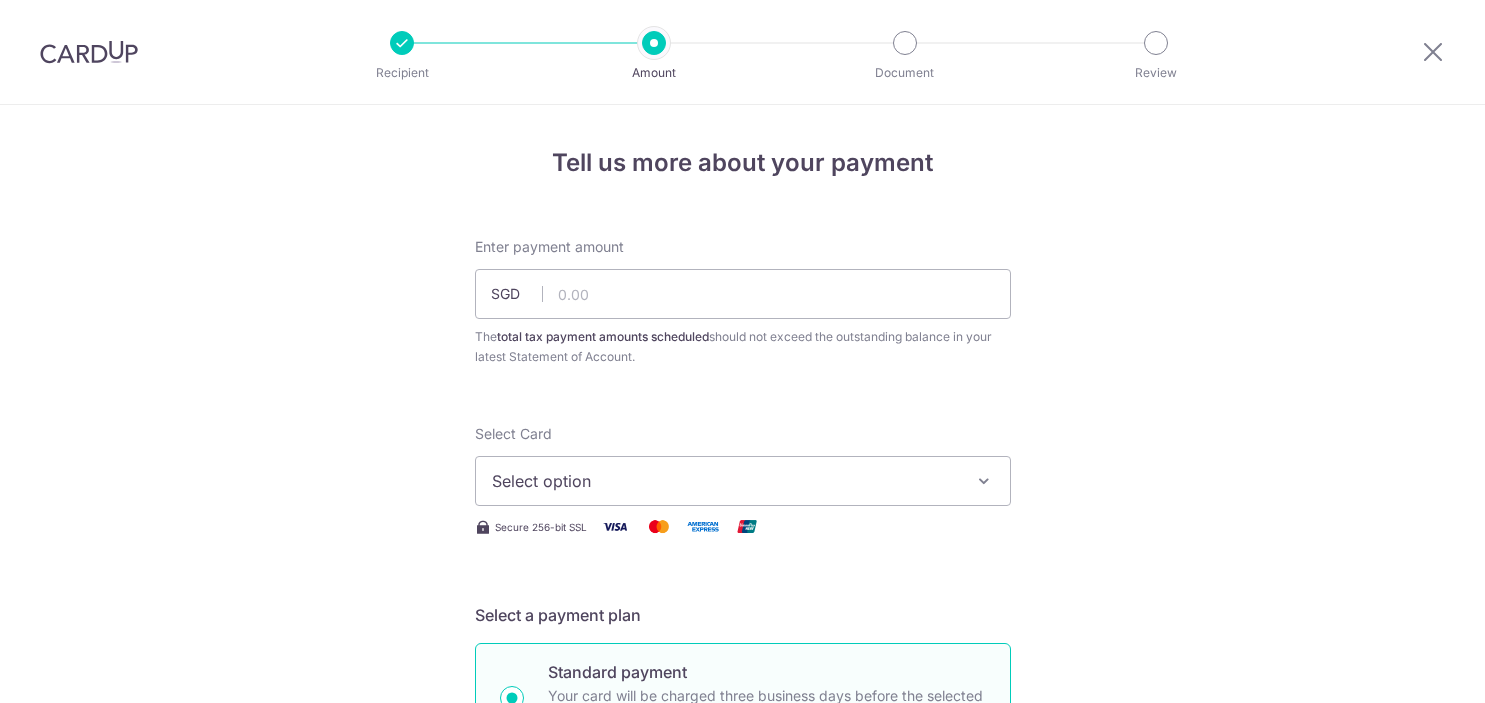 scroll, scrollTop: 0, scrollLeft: 0, axis: both 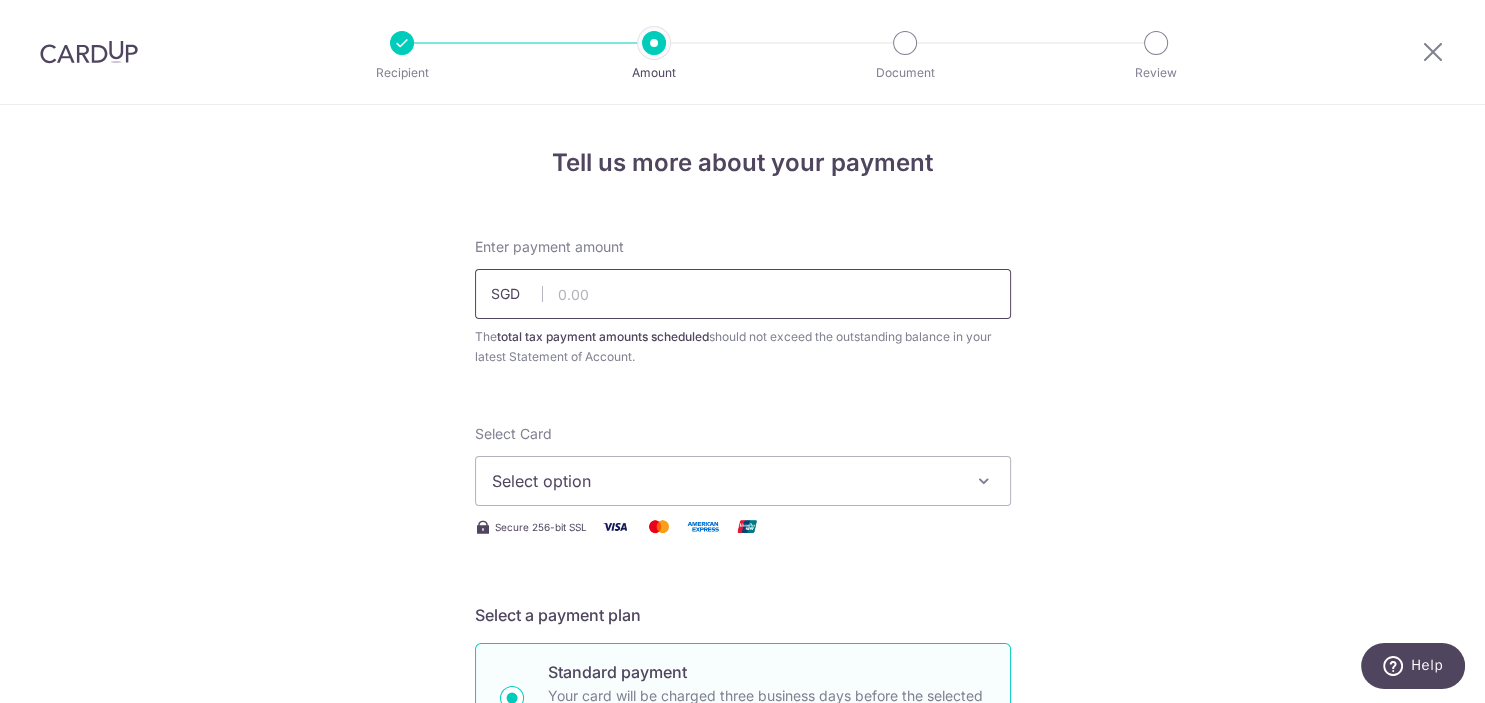 click at bounding box center [743, 294] 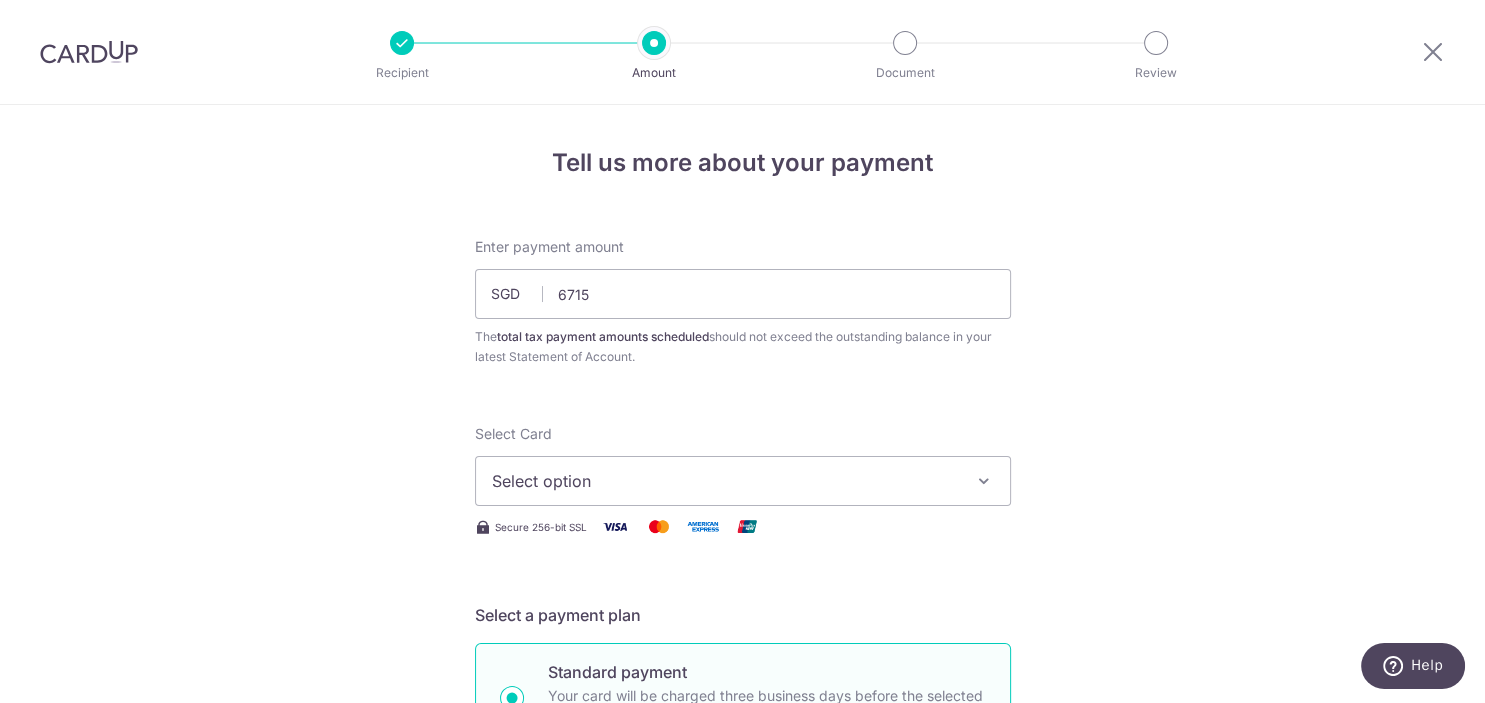 type on "6,715.00" 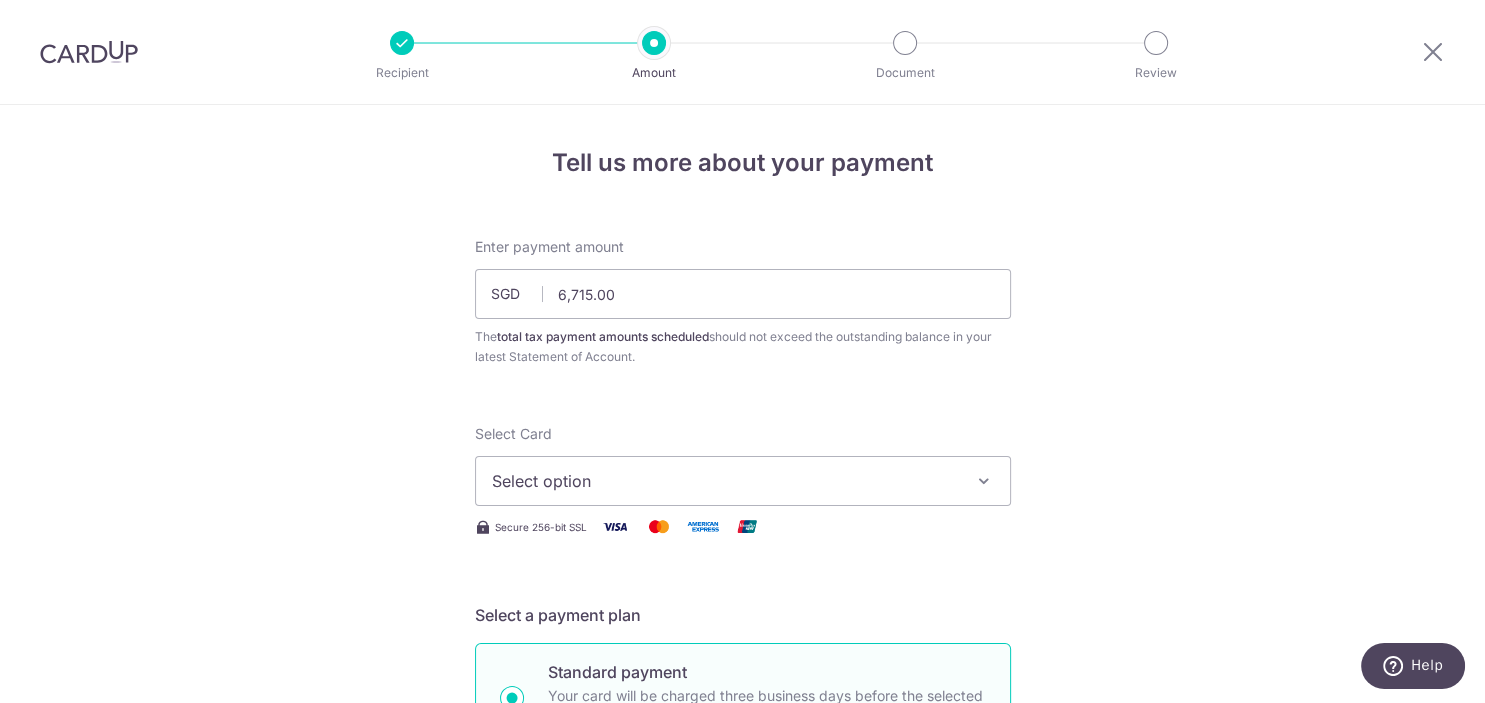 click on "Select option" at bounding box center (743, 481) 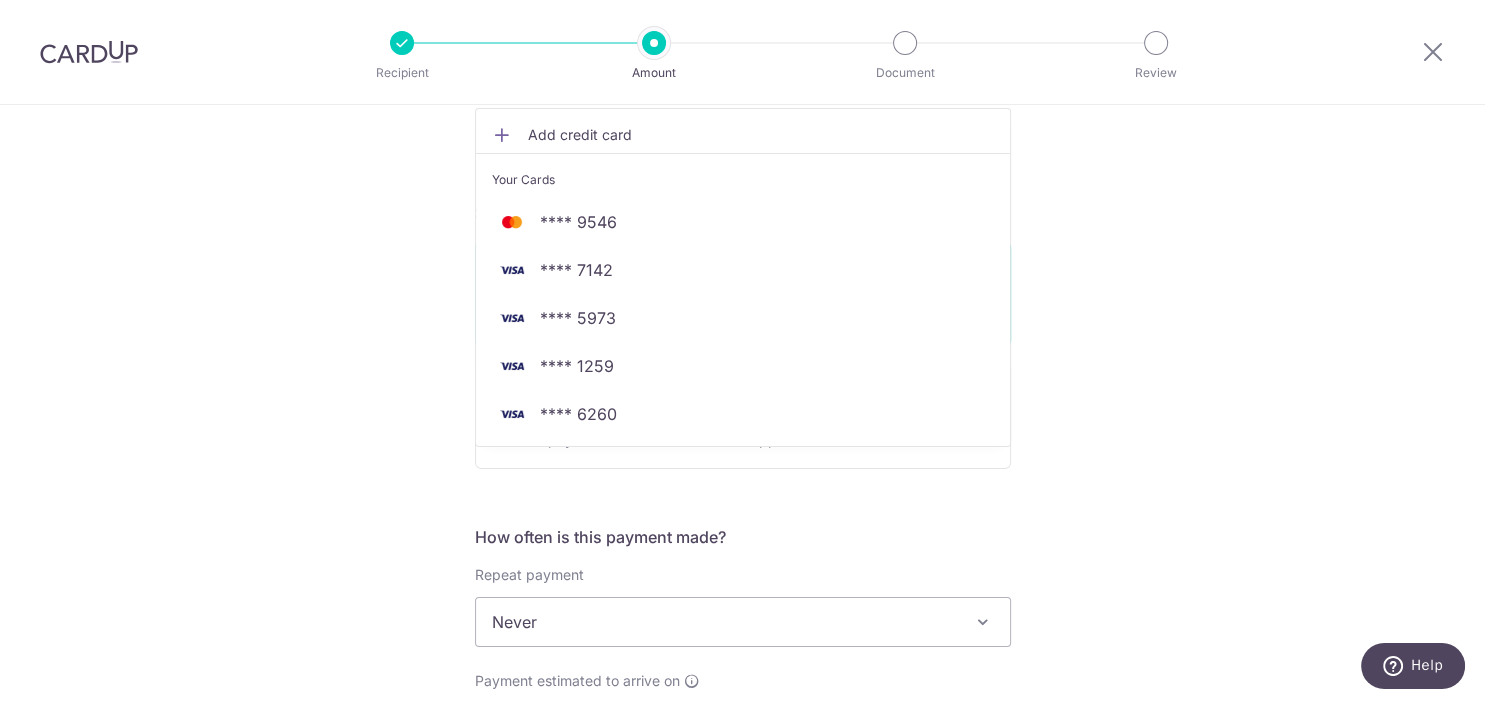 scroll, scrollTop: 403, scrollLeft: 0, axis: vertical 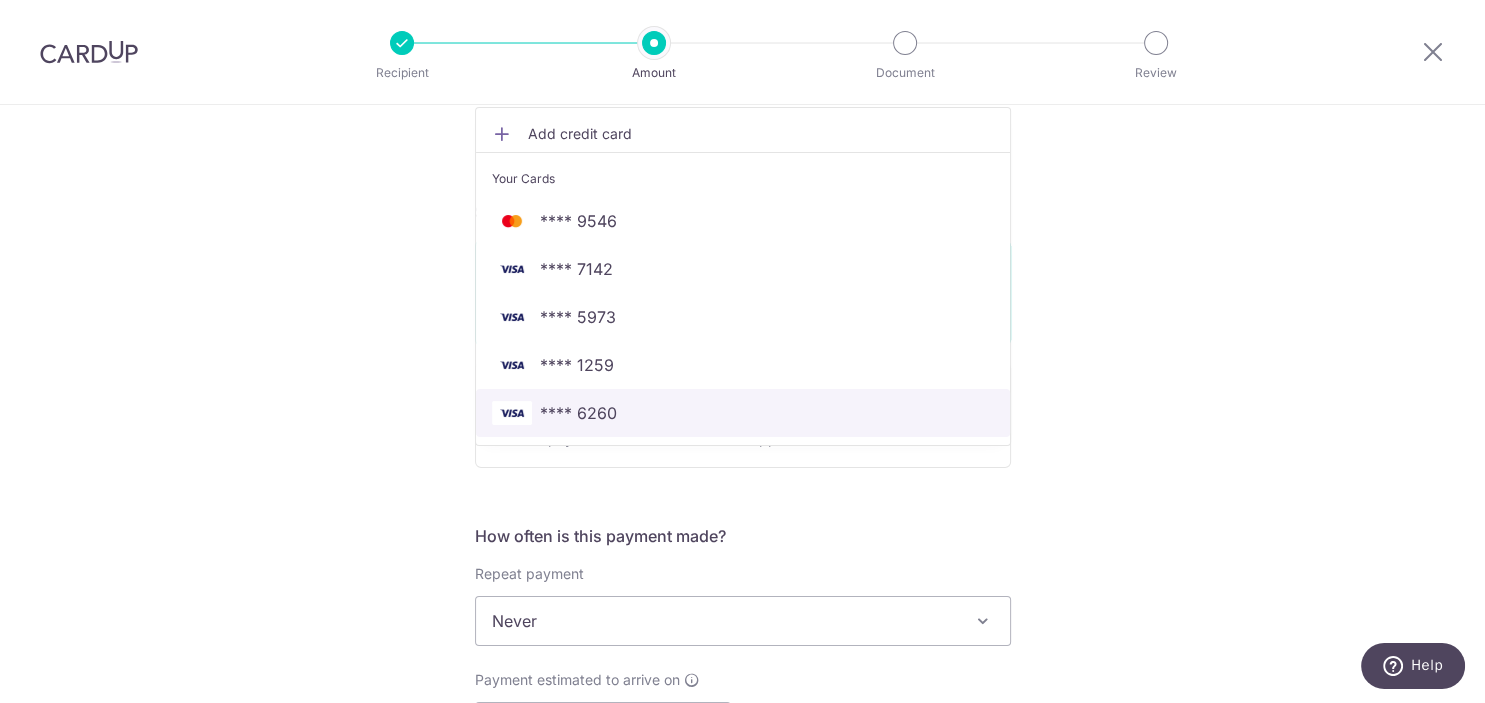 click on "**** 6260" at bounding box center (743, 413) 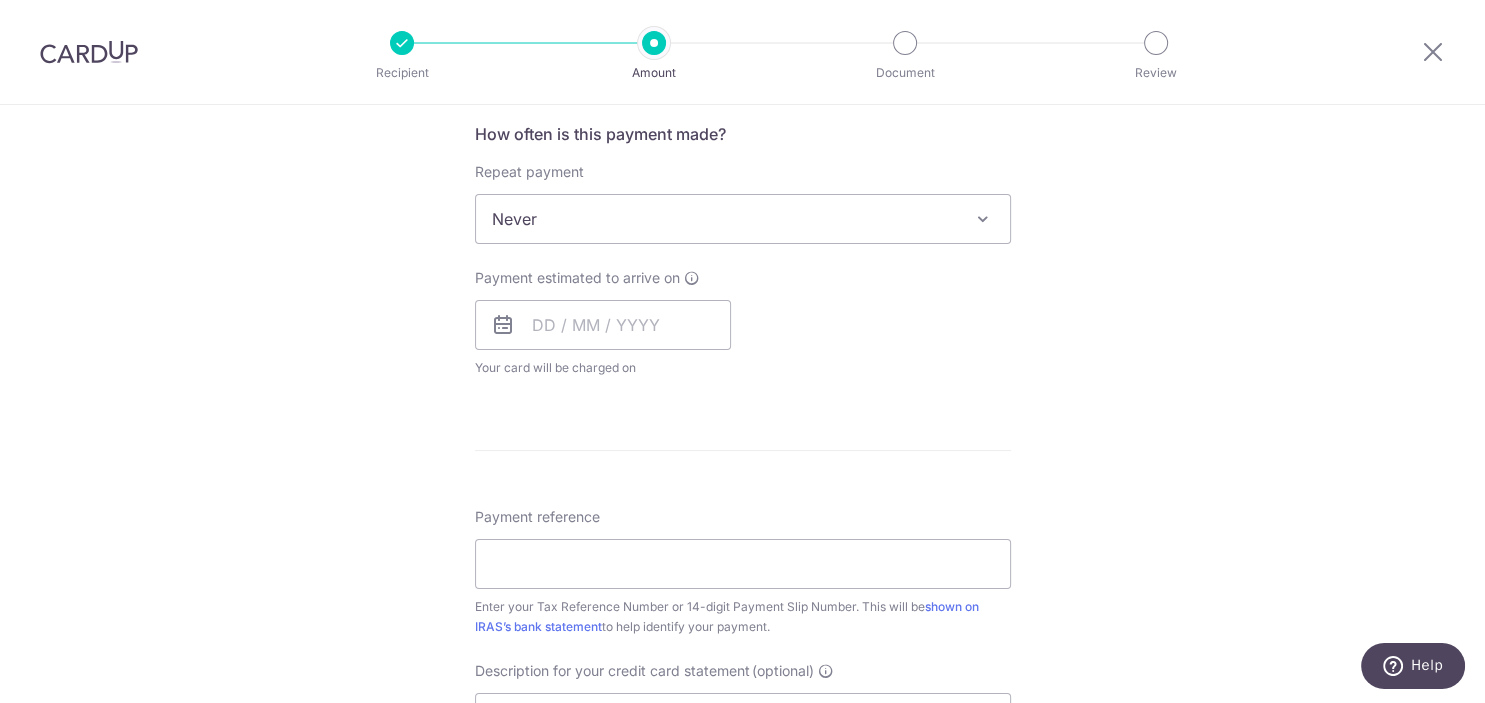 scroll, scrollTop: 806, scrollLeft: 0, axis: vertical 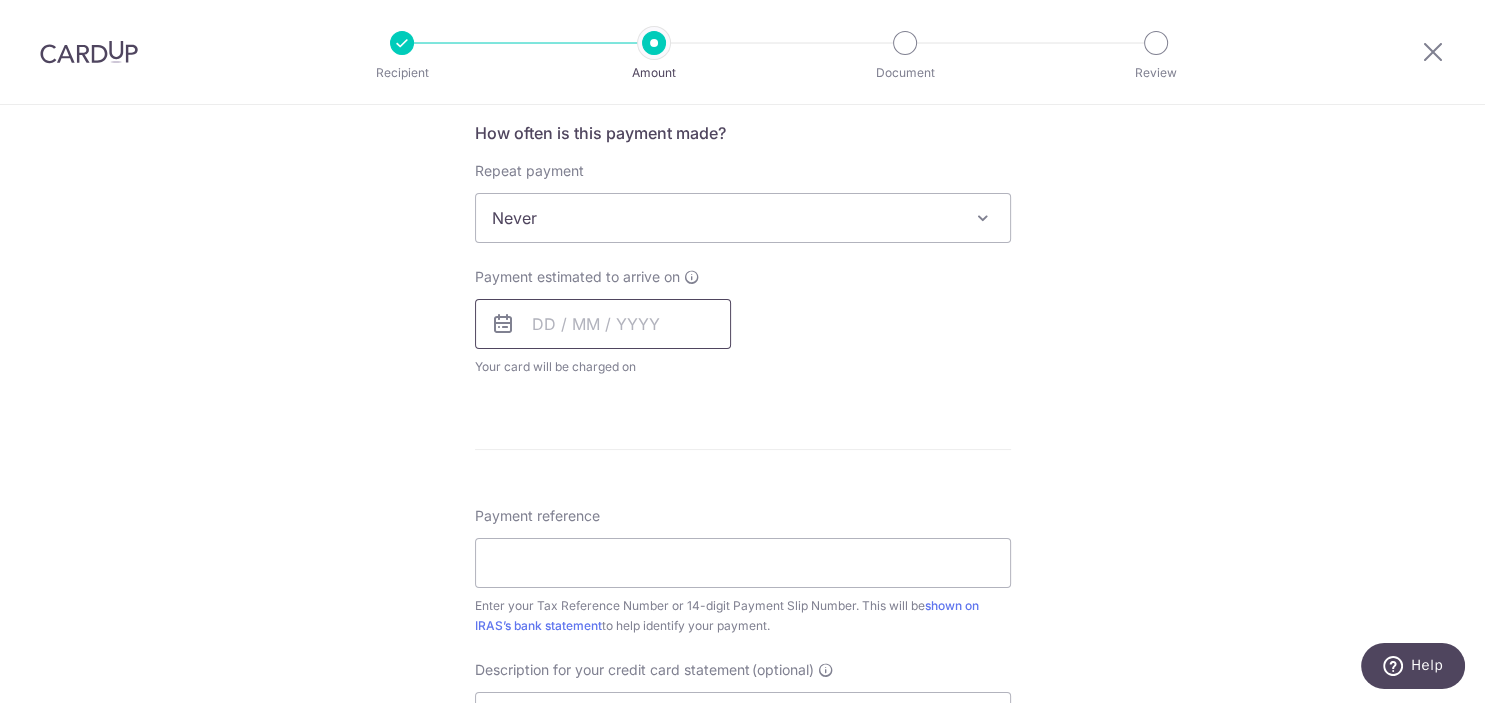 click at bounding box center [603, 324] 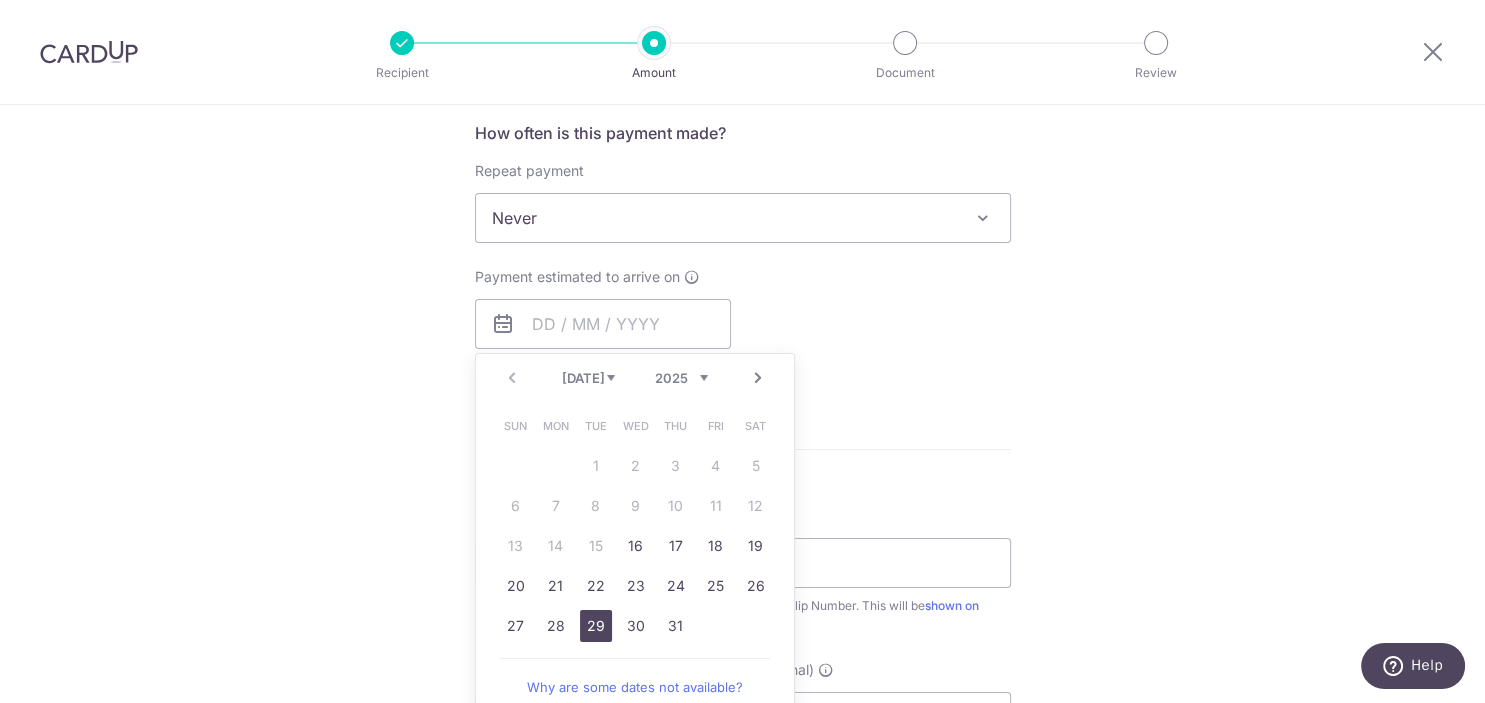 click on "29" at bounding box center [596, 626] 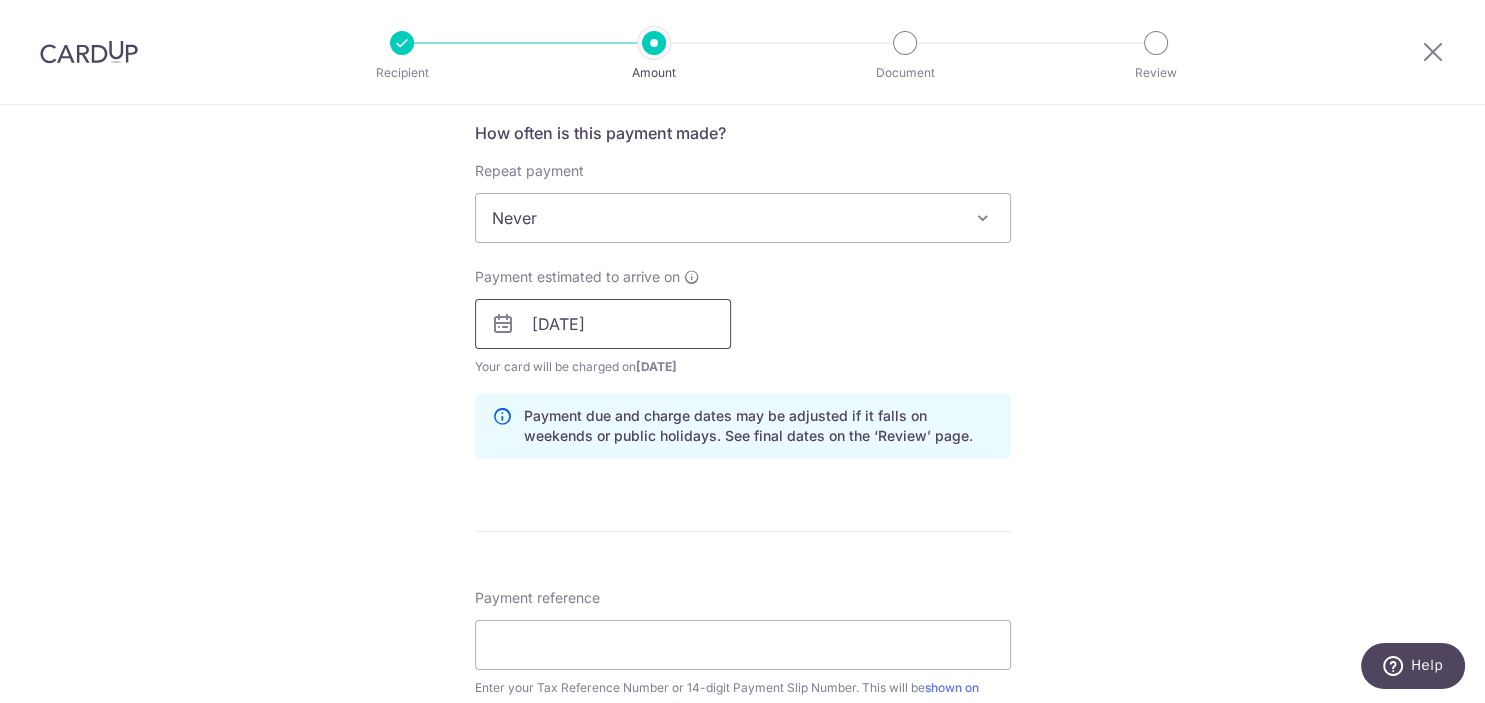 click on "[DATE]" at bounding box center [603, 324] 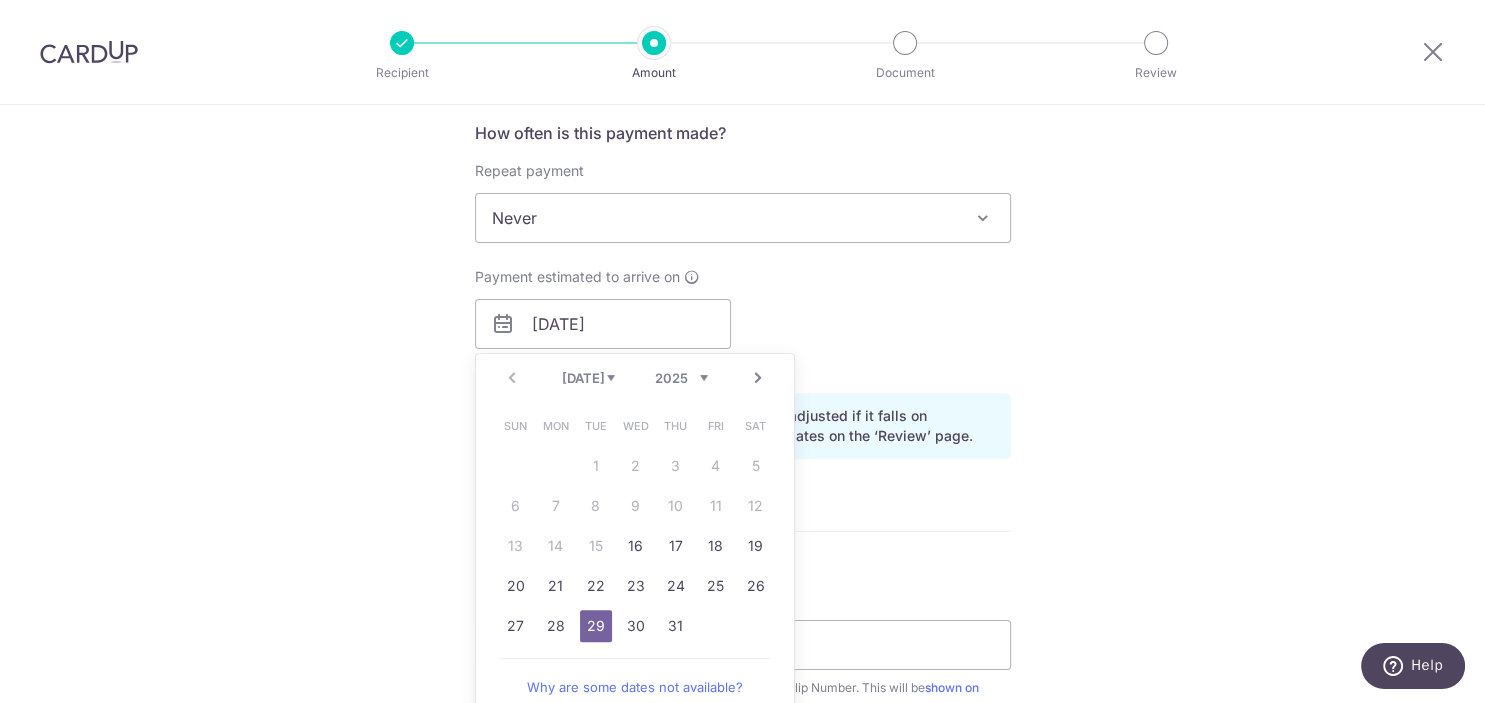 click on "Tell us more about your payment
Enter payment amount
SGD
6,715.00
6715.00
The  total tax payment amounts scheduled  should not exceed the outstanding balance in your latest Statement of Account.
Select Card
**** 6260
Add credit card
Your Cards
**** 9546
**** 7142
**** 5973
**** 1259
**** 6260
Secure 256-bit SSL" at bounding box center [742, 335] 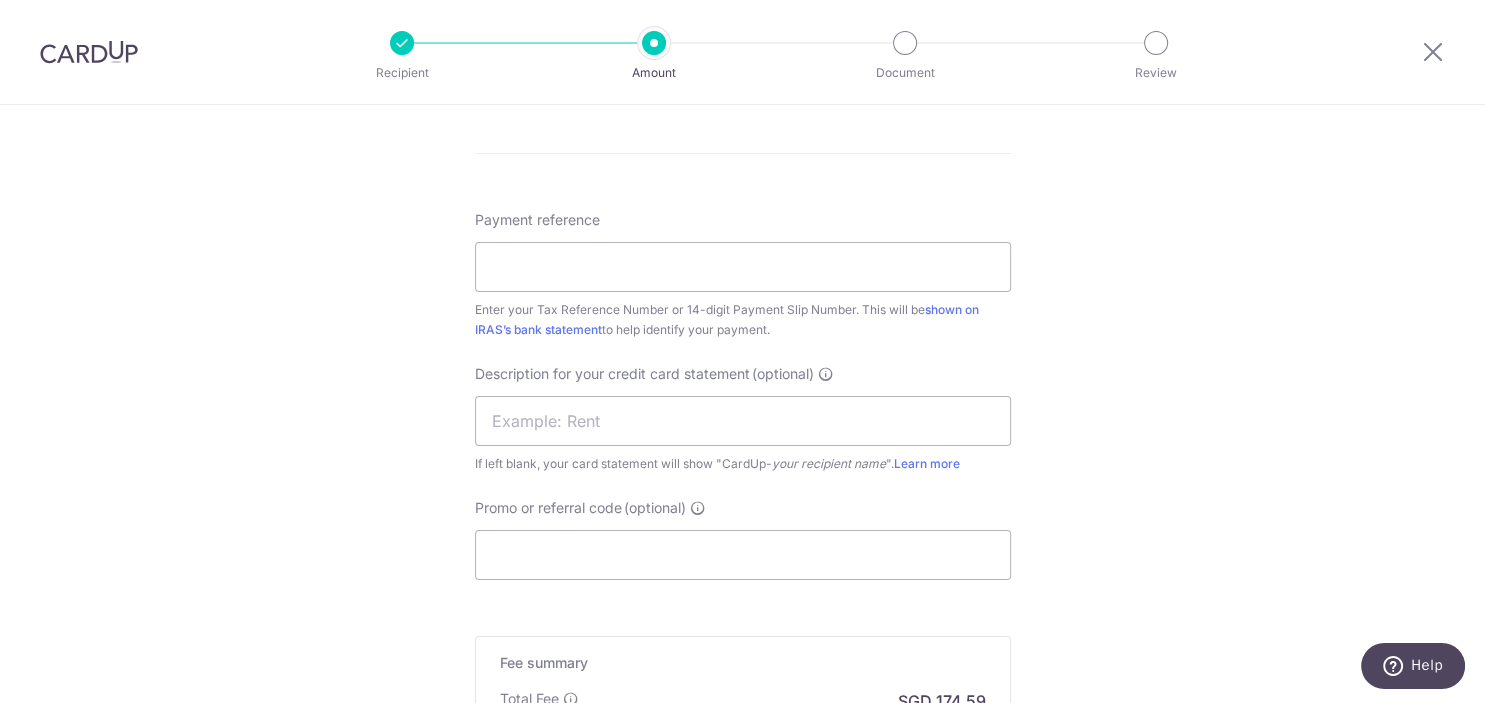 scroll, scrollTop: 1210, scrollLeft: 0, axis: vertical 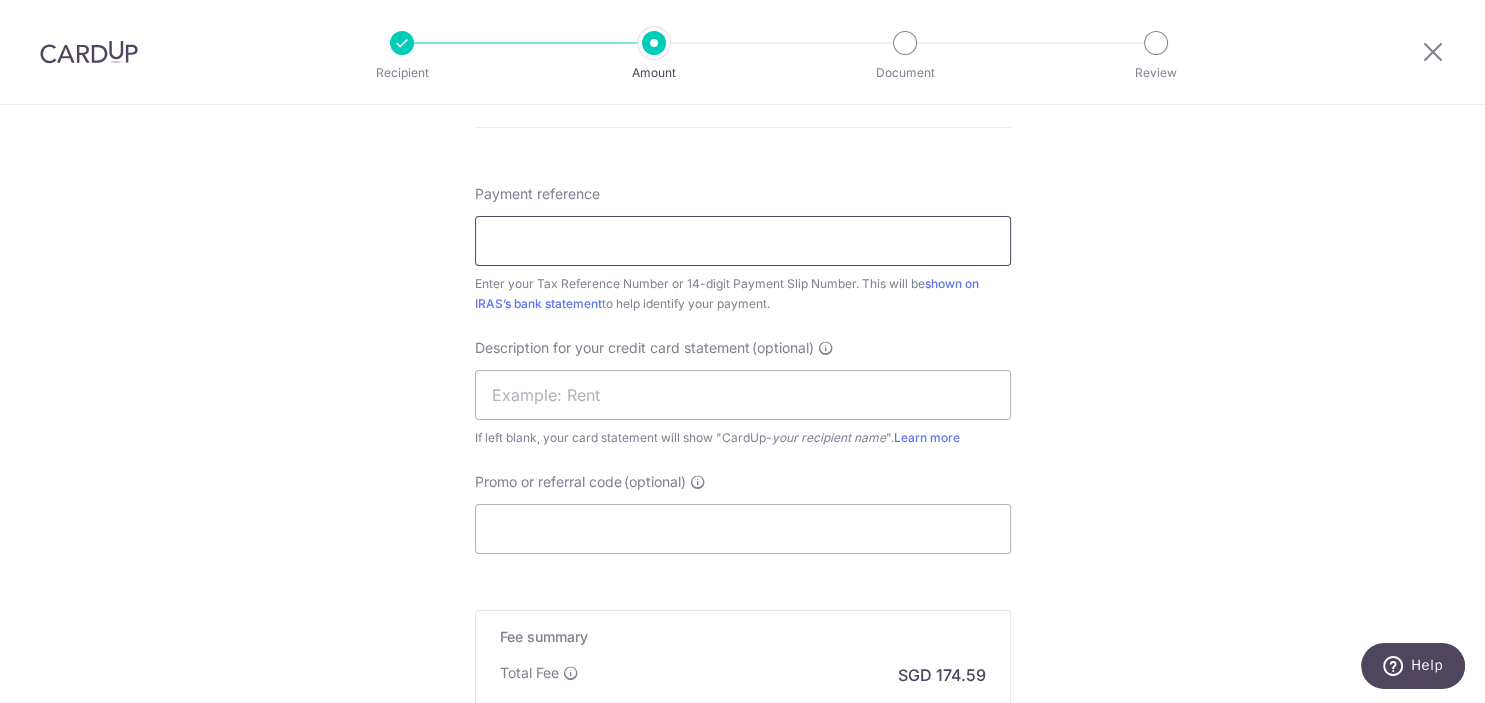 click on "Payment reference" at bounding box center [743, 241] 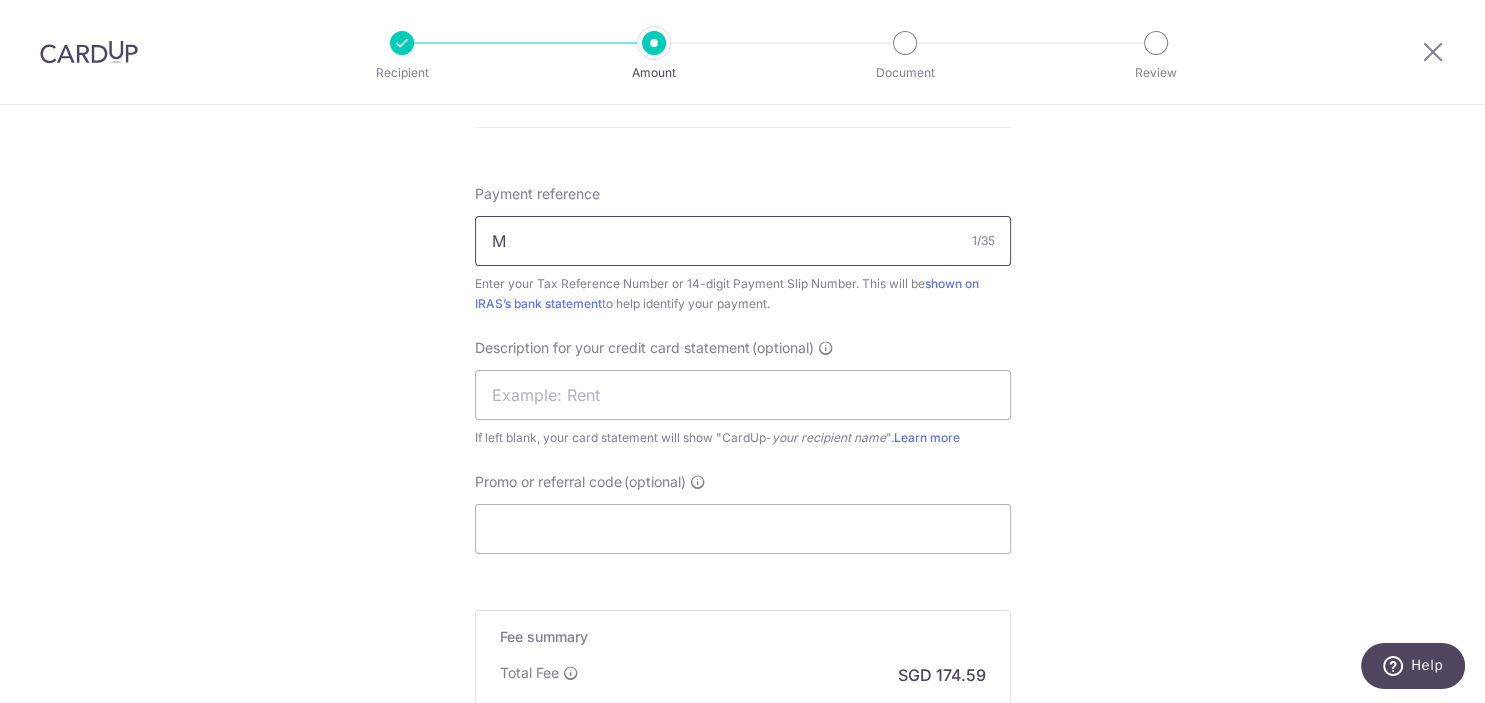 type on "M90372514L" 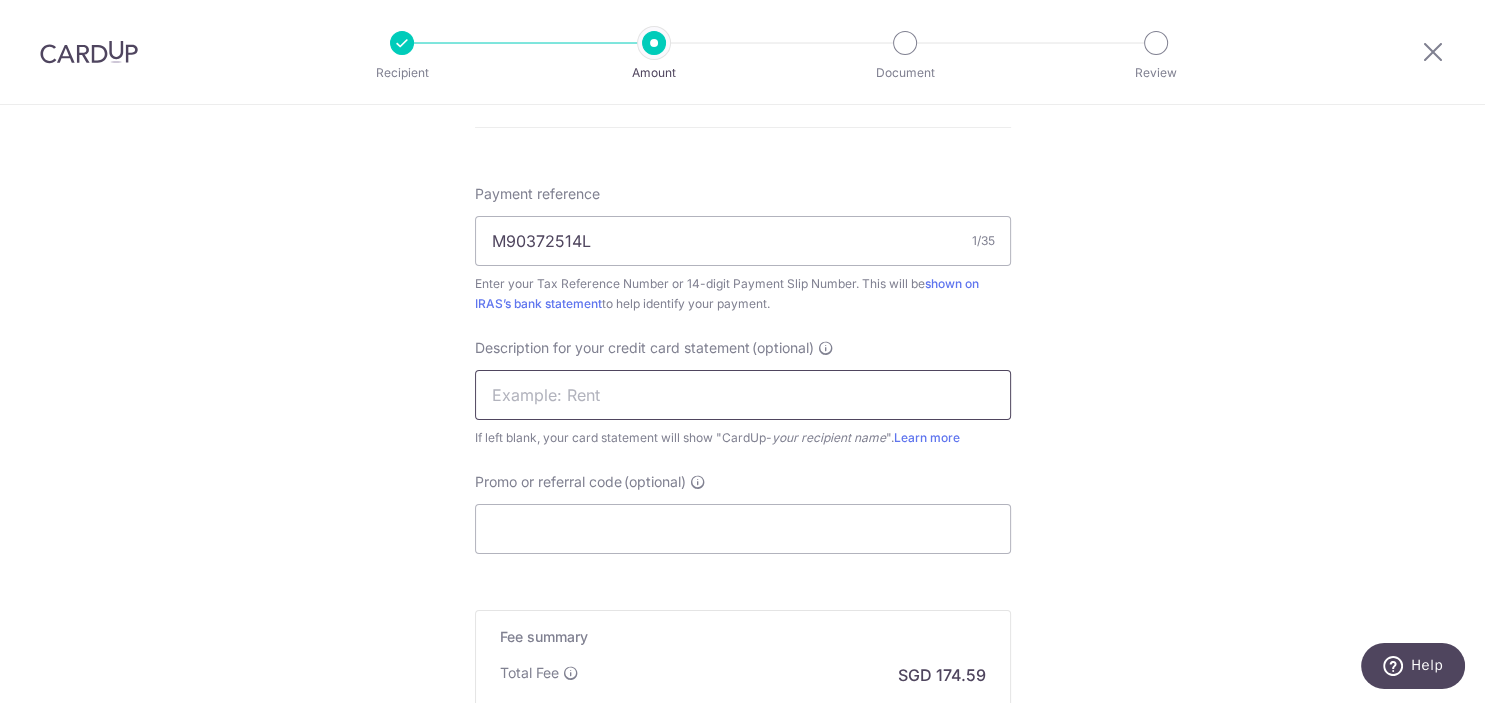 click at bounding box center (743, 395) 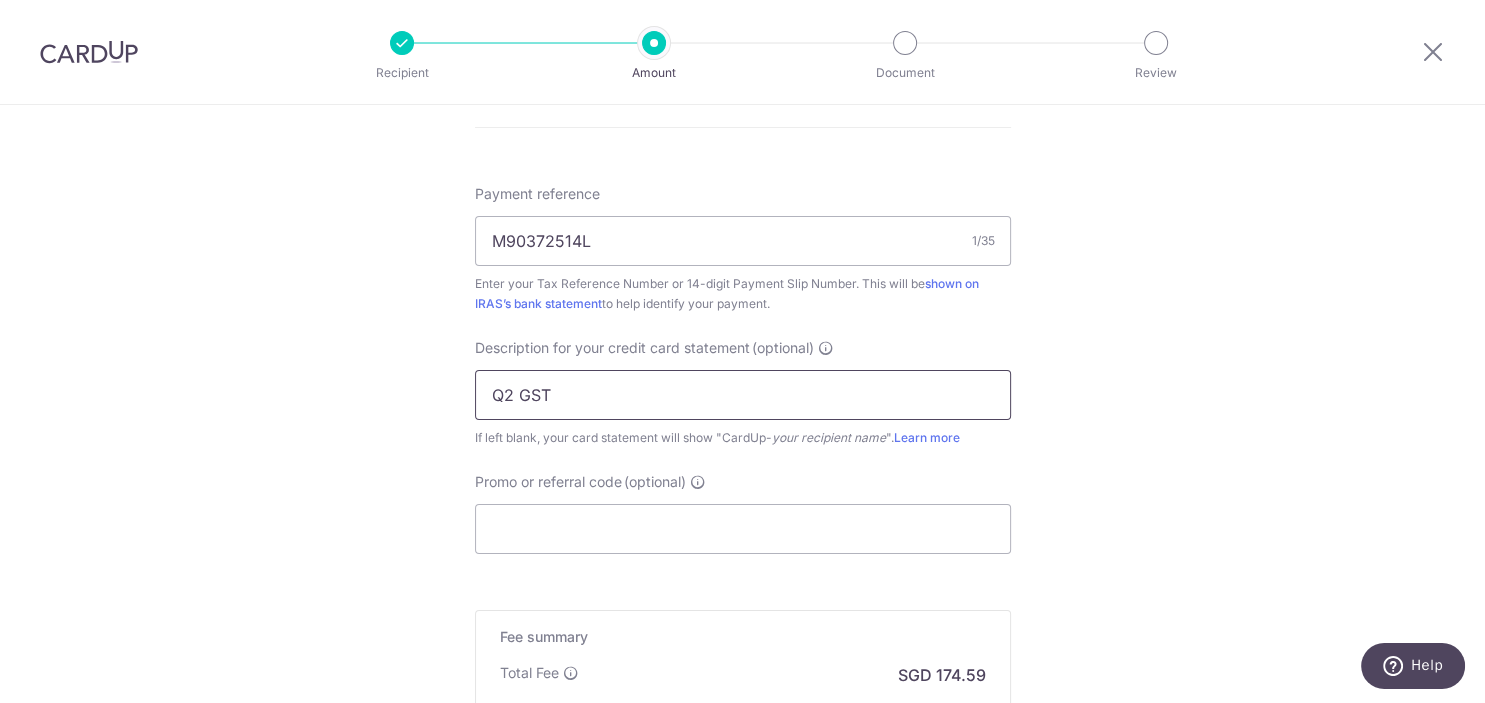 type on "Q2 GST" 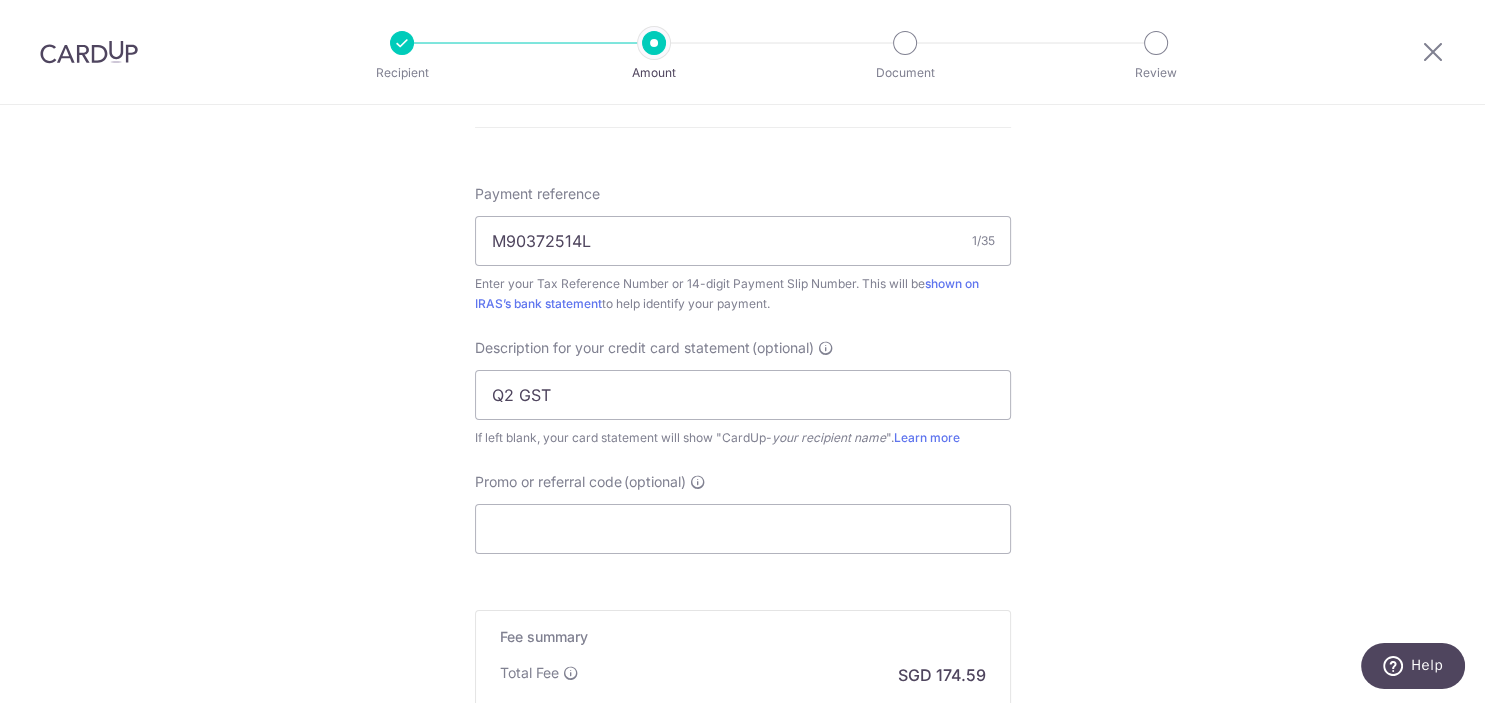click on "Tell us more about your payment
Enter payment amount
SGD
6,715.00
6715.00
The  total tax payment amounts scheduled  should not exceed the outstanding balance in your latest Statement of Account.
Select Card
**** 6260
Add credit card
Your Cards
**** 9546
**** 7142
**** 5973
**** 1259
**** 6260
Secure 256-bit SSL" at bounding box center (742, -69) 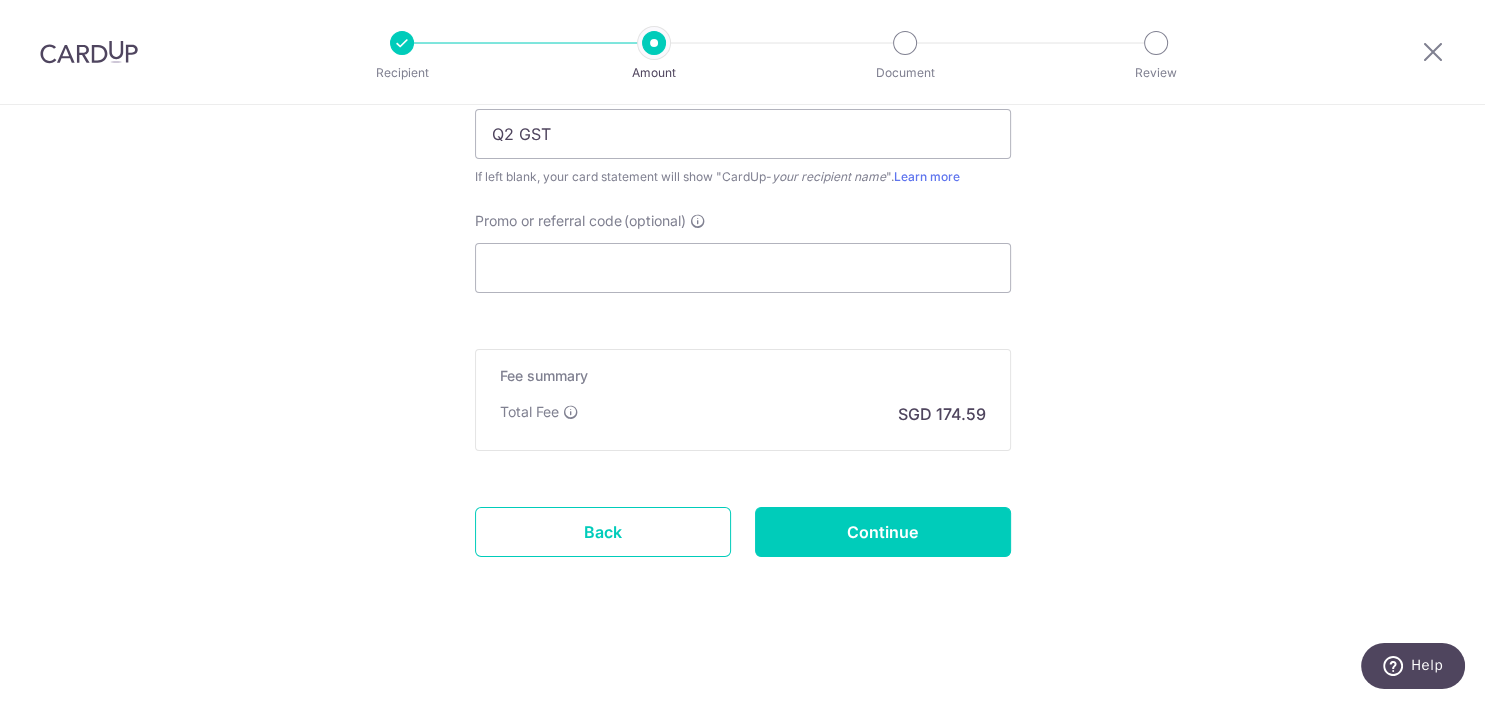 scroll, scrollTop: 1472, scrollLeft: 0, axis: vertical 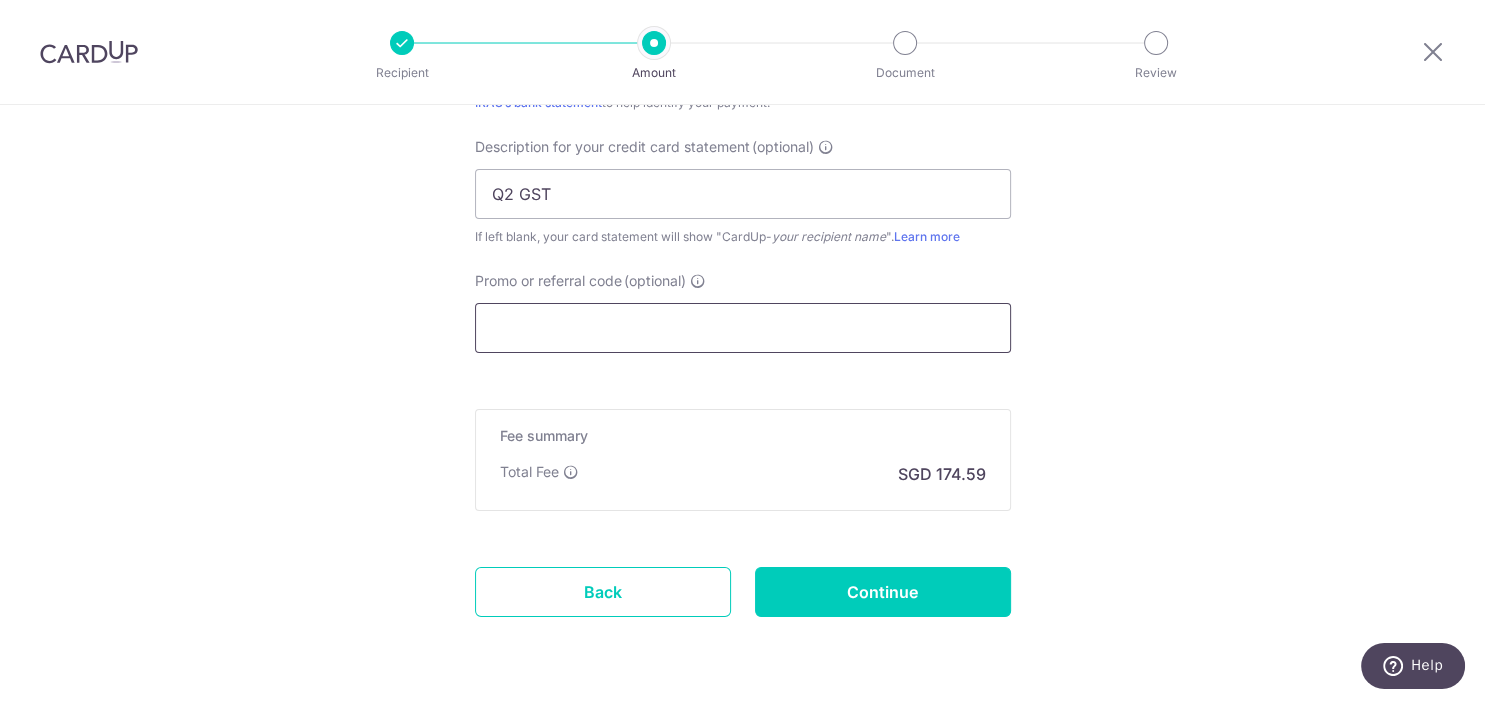 click on "Promo or referral code
(optional)" at bounding box center (743, 328) 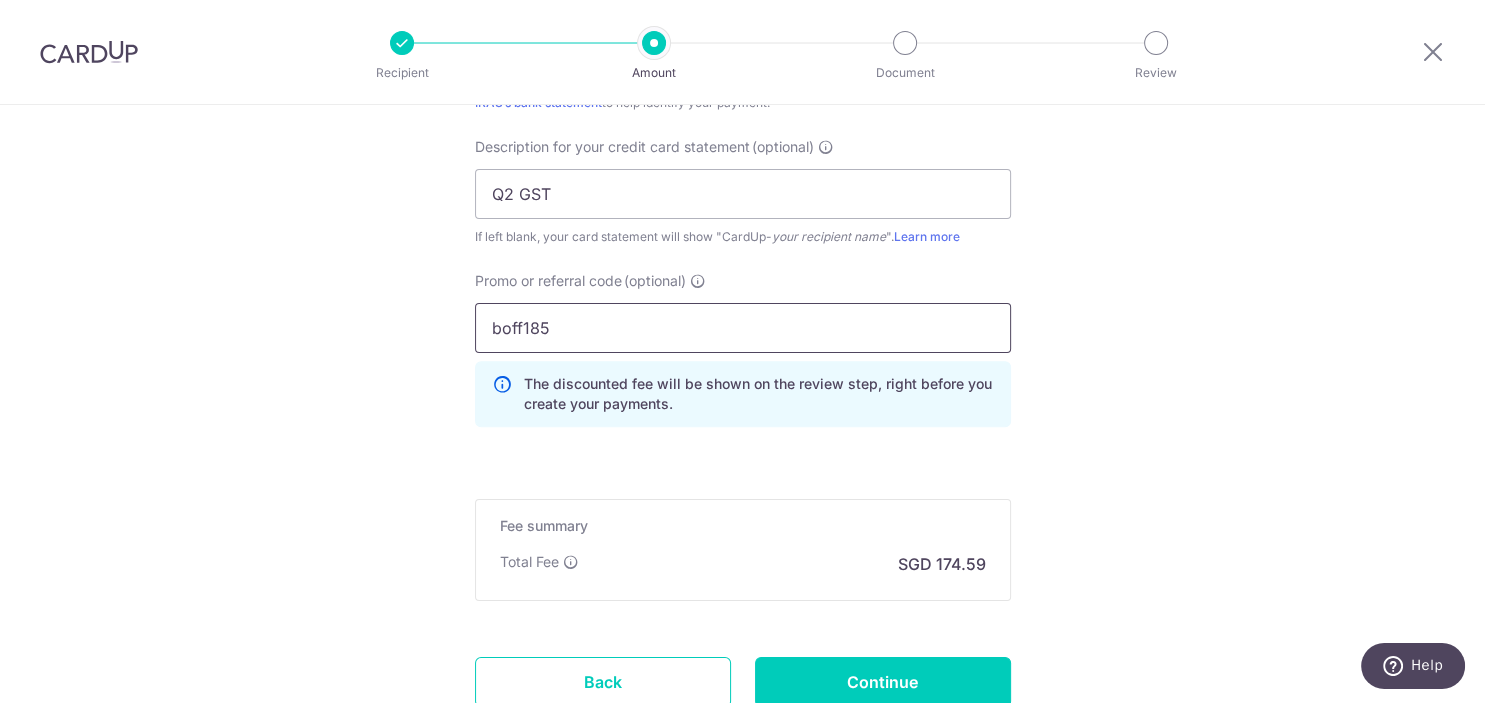 type on "boff185" 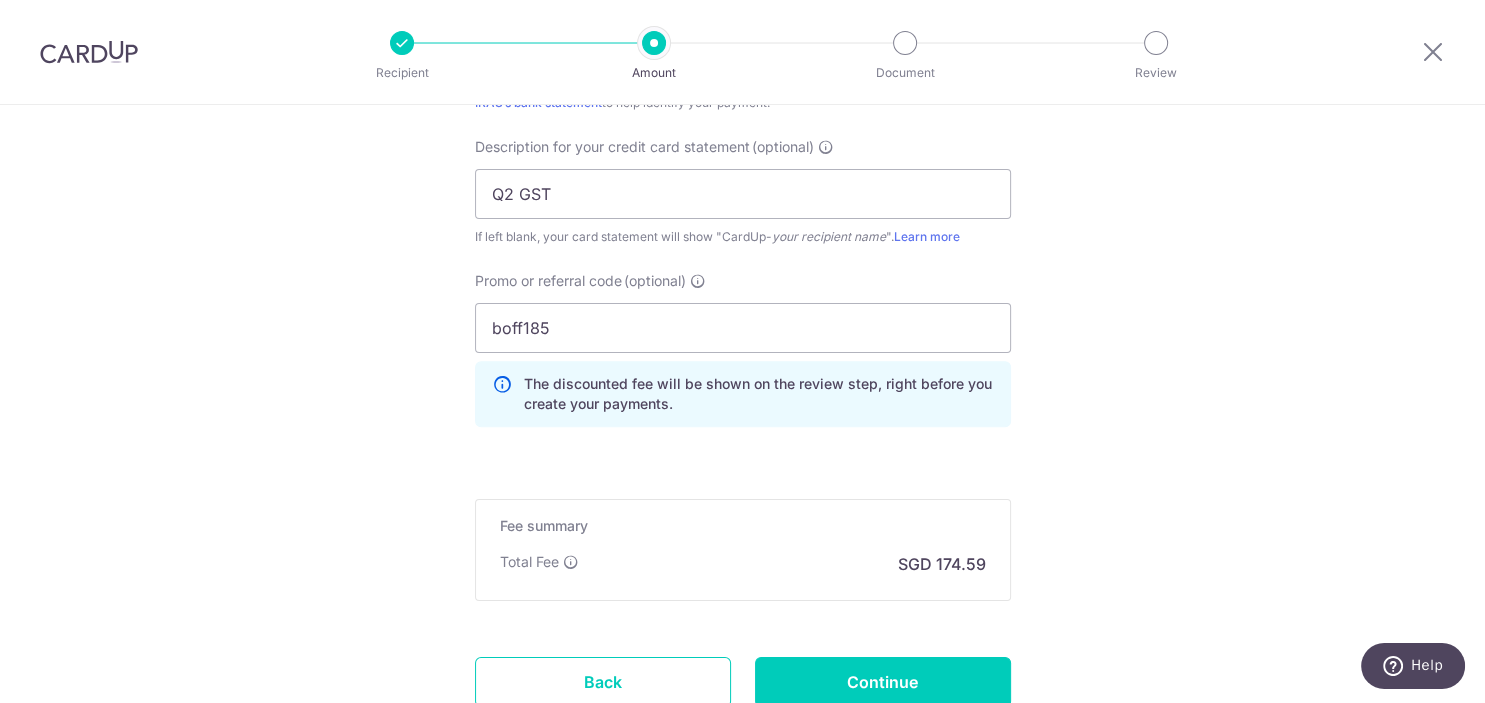 drag, startPoint x: 1277, startPoint y: 499, endPoint x: 1256, endPoint y: 501, distance: 21.095022 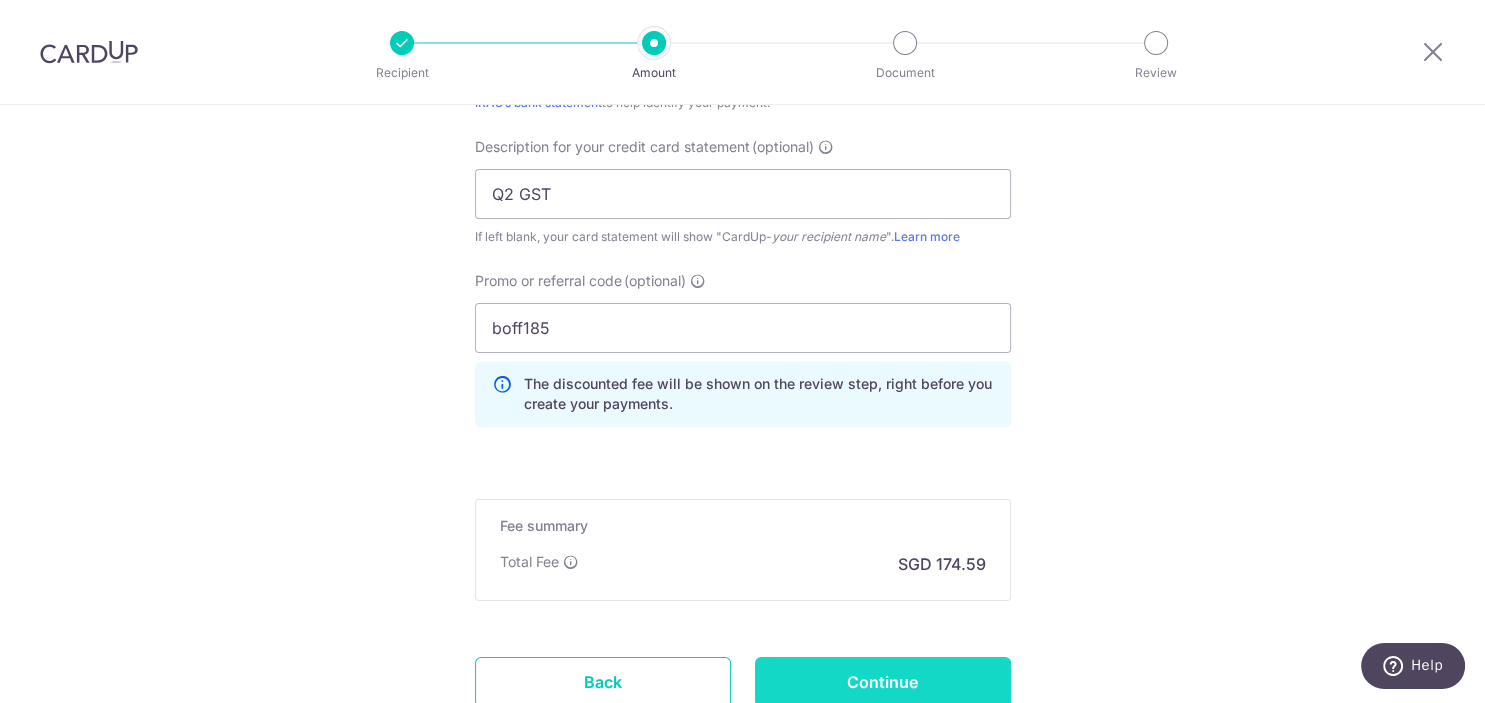 click on "Continue" at bounding box center [883, 682] 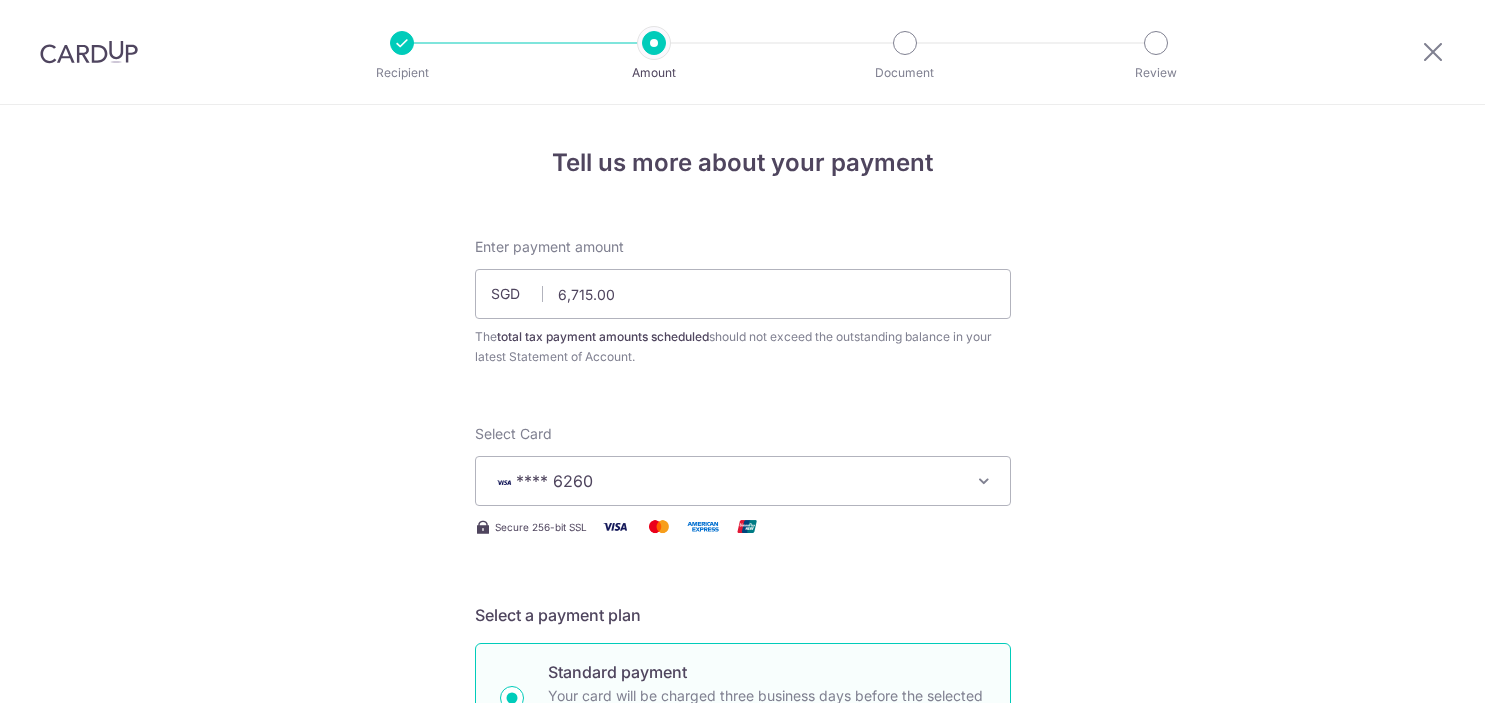 scroll, scrollTop: 0, scrollLeft: 0, axis: both 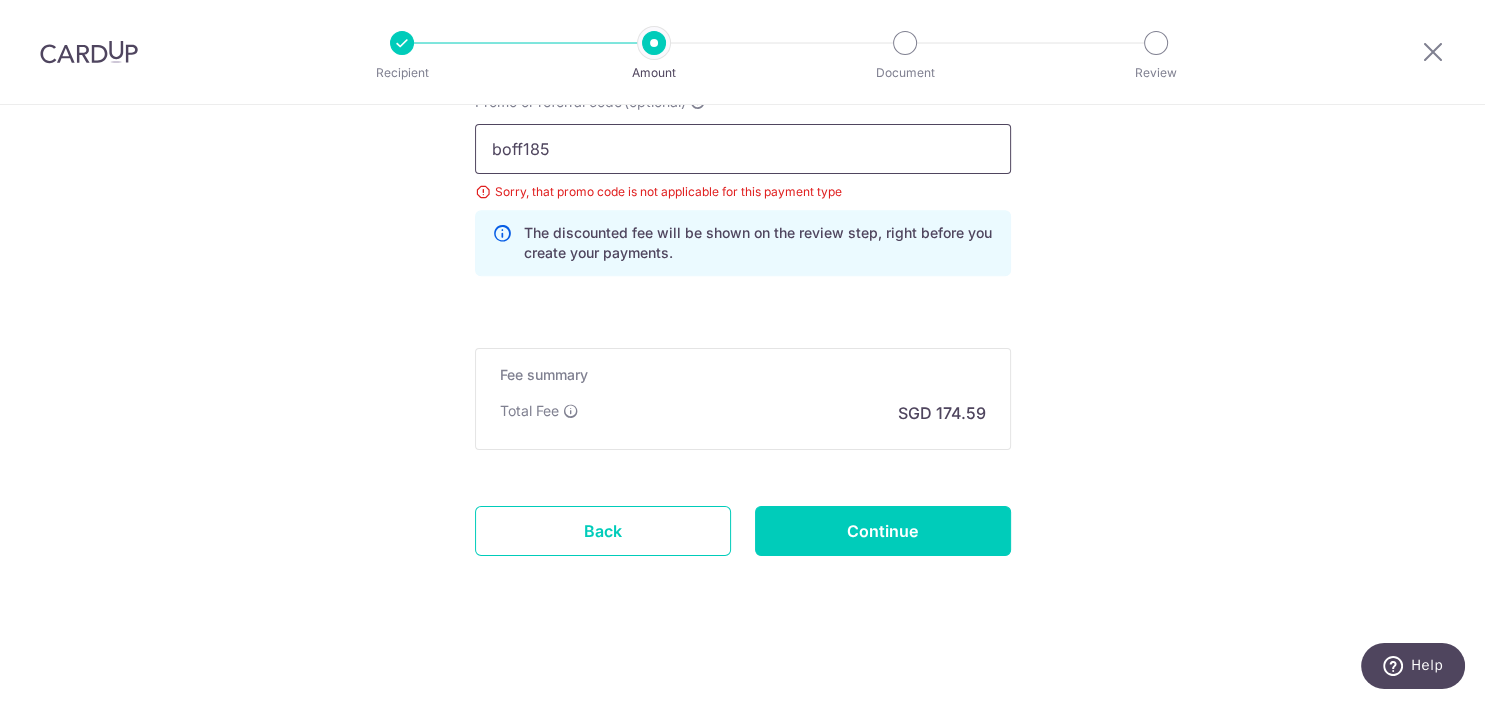 drag, startPoint x: 590, startPoint y: 144, endPoint x: 278, endPoint y: 150, distance: 312.05768 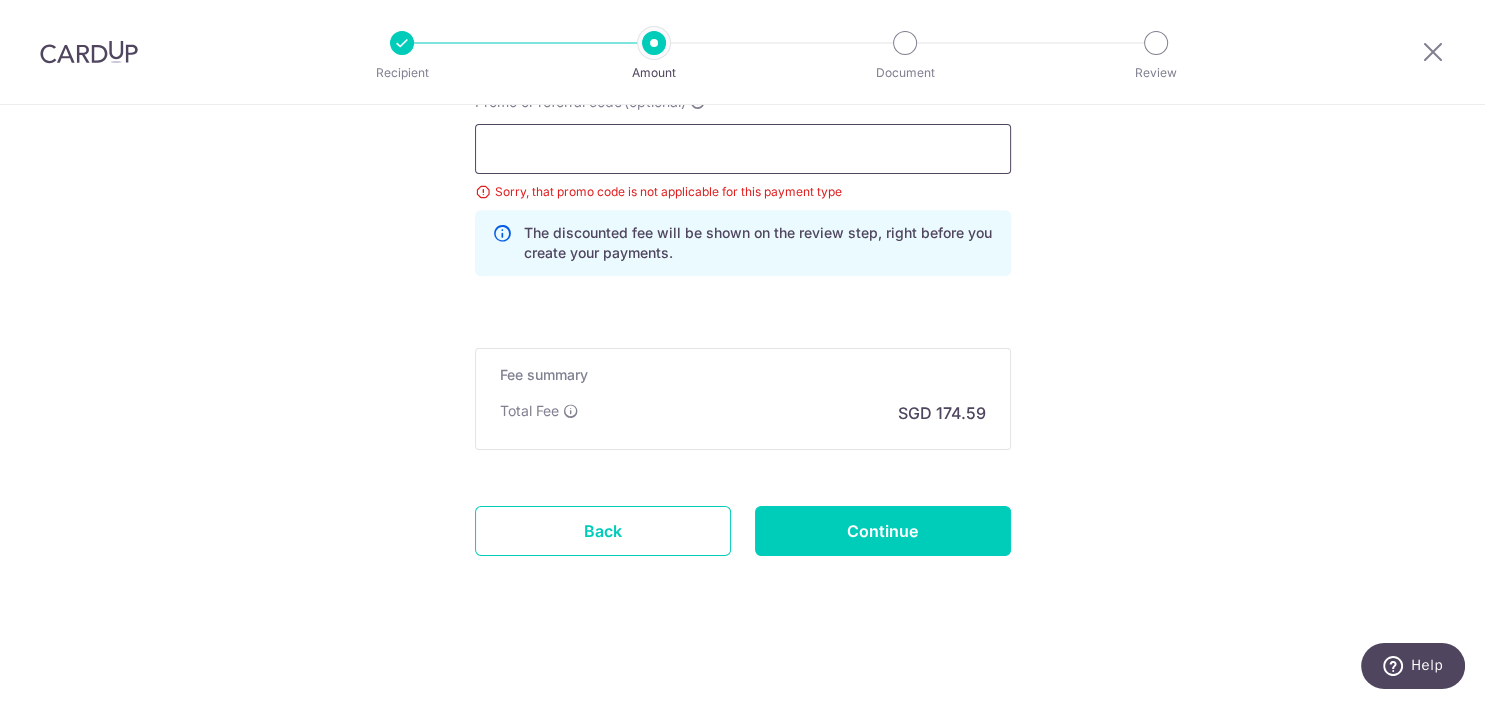 scroll, scrollTop: 1500, scrollLeft: 0, axis: vertical 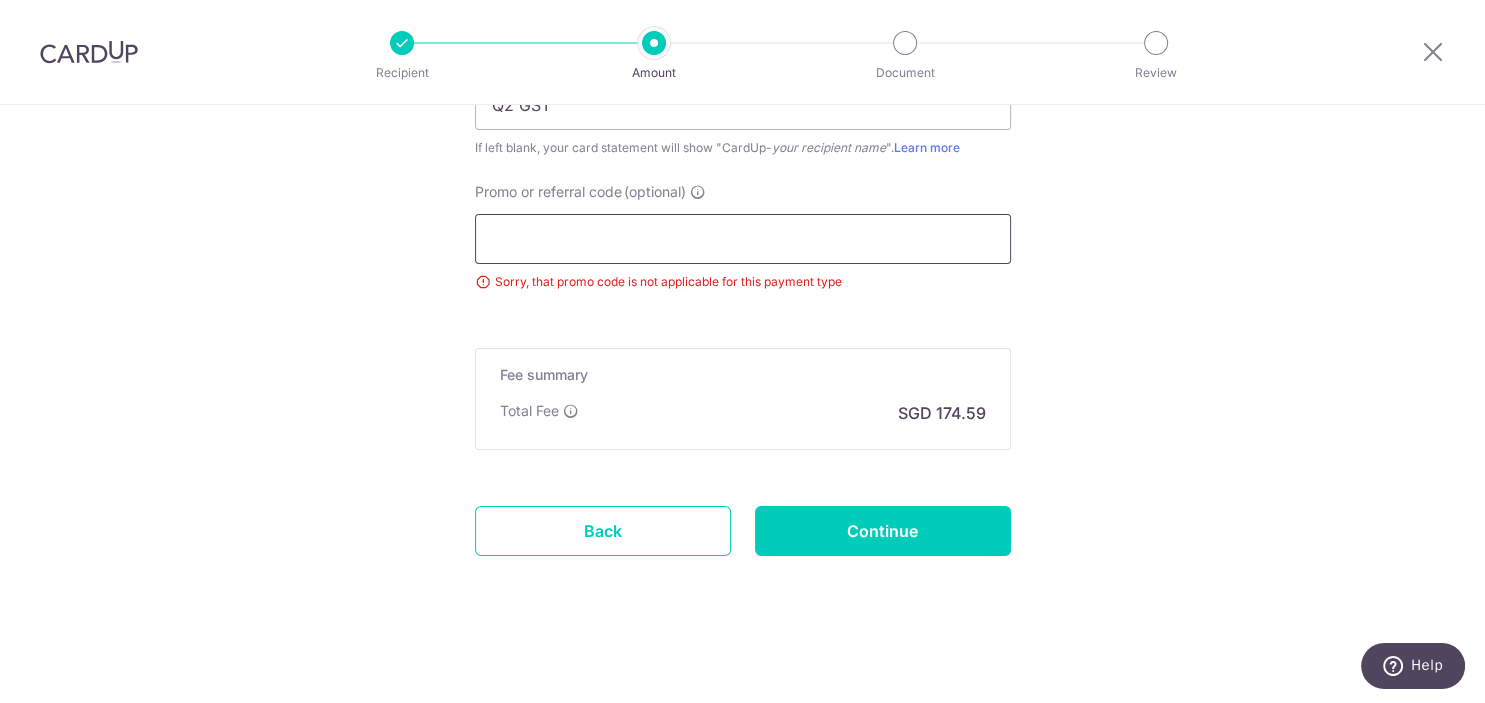 type 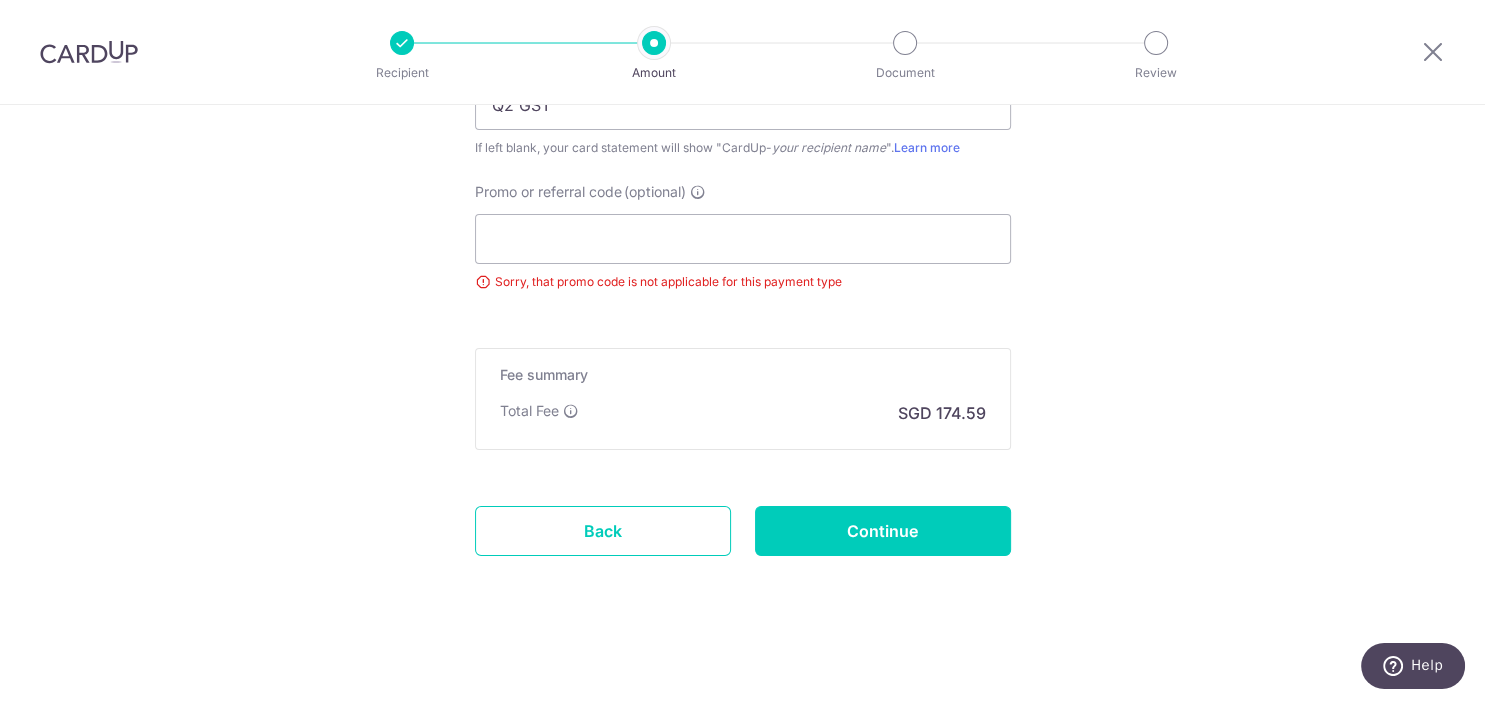 drag, startPoint x: 1076, startPoint y: 399, endPoint x: 778, endPoint y: 575, distance: 346.09247 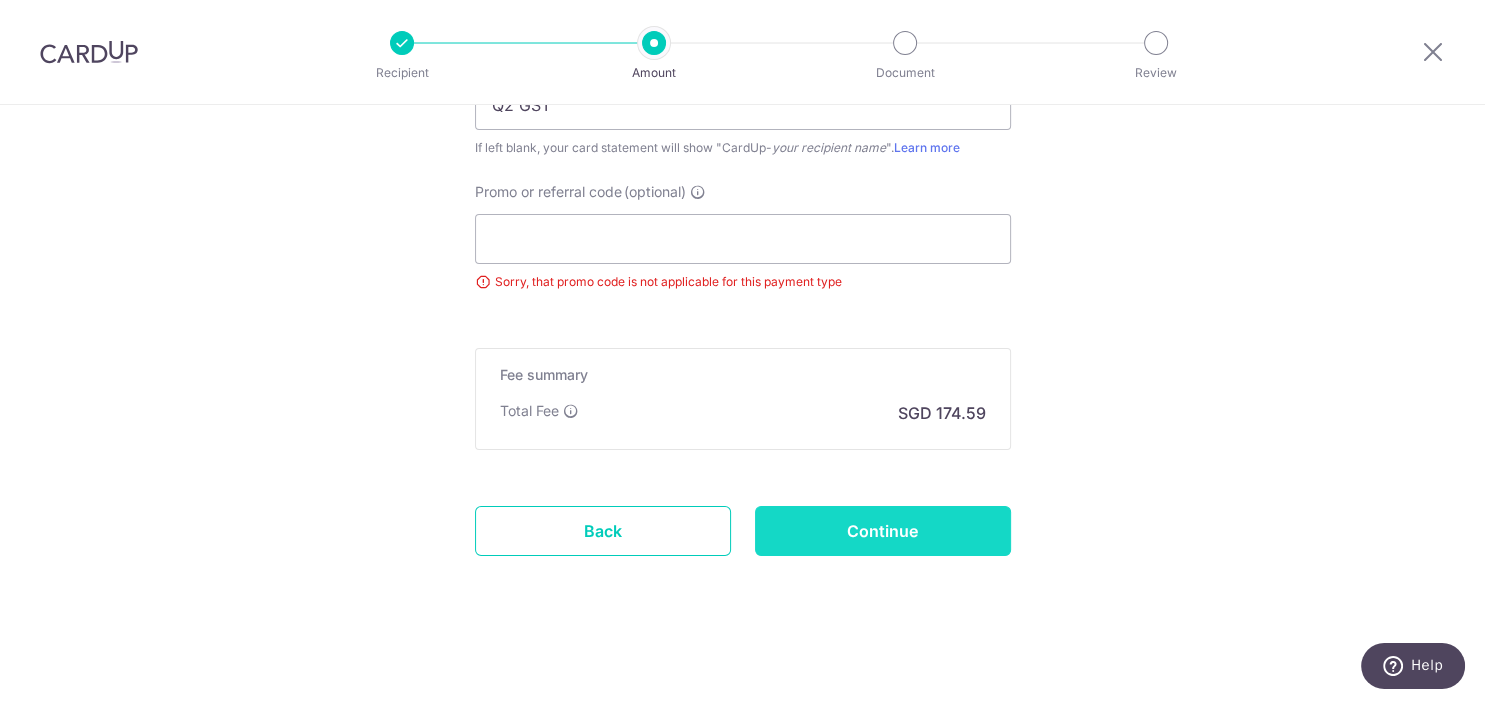 click on "Continue" at bounding box center [883, 531] 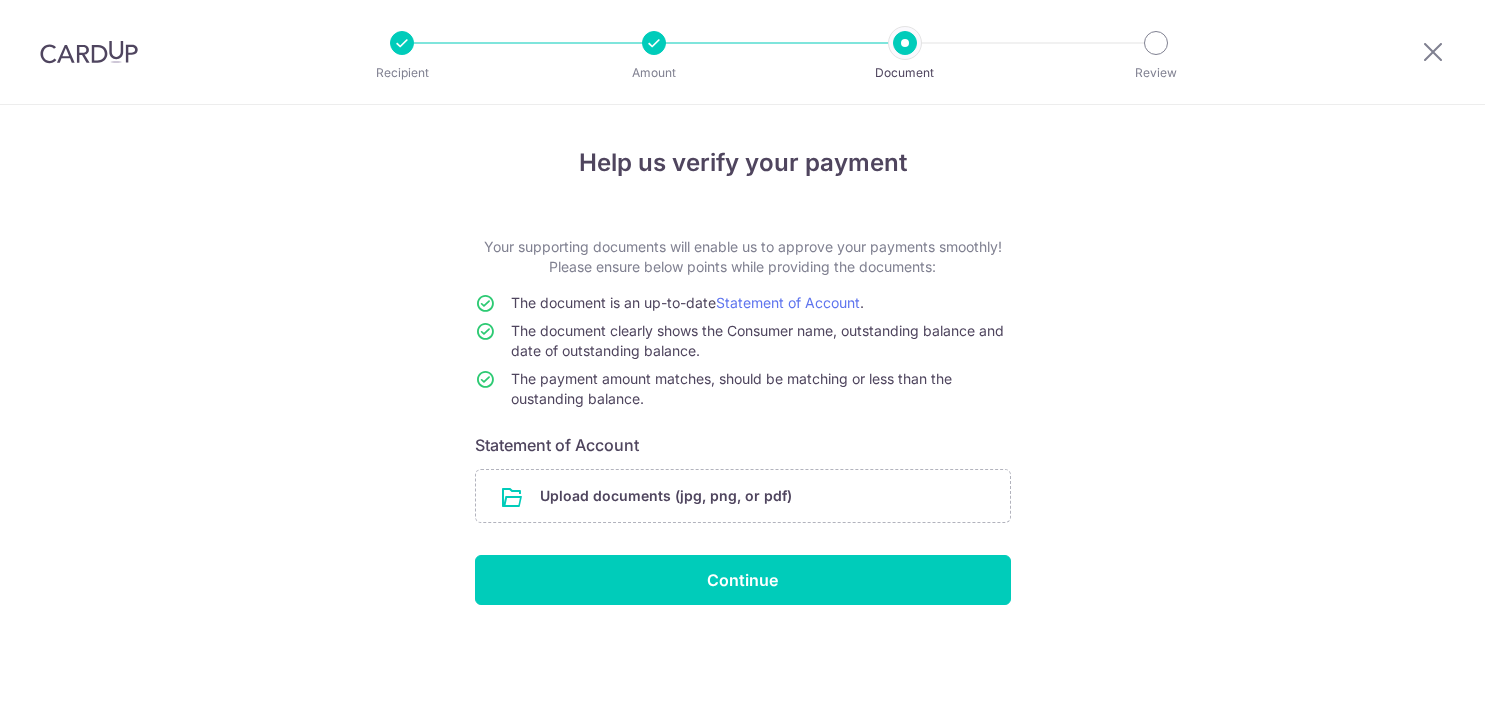 scroll, scrollTop: 0, scrollLeft: 0, axis: both 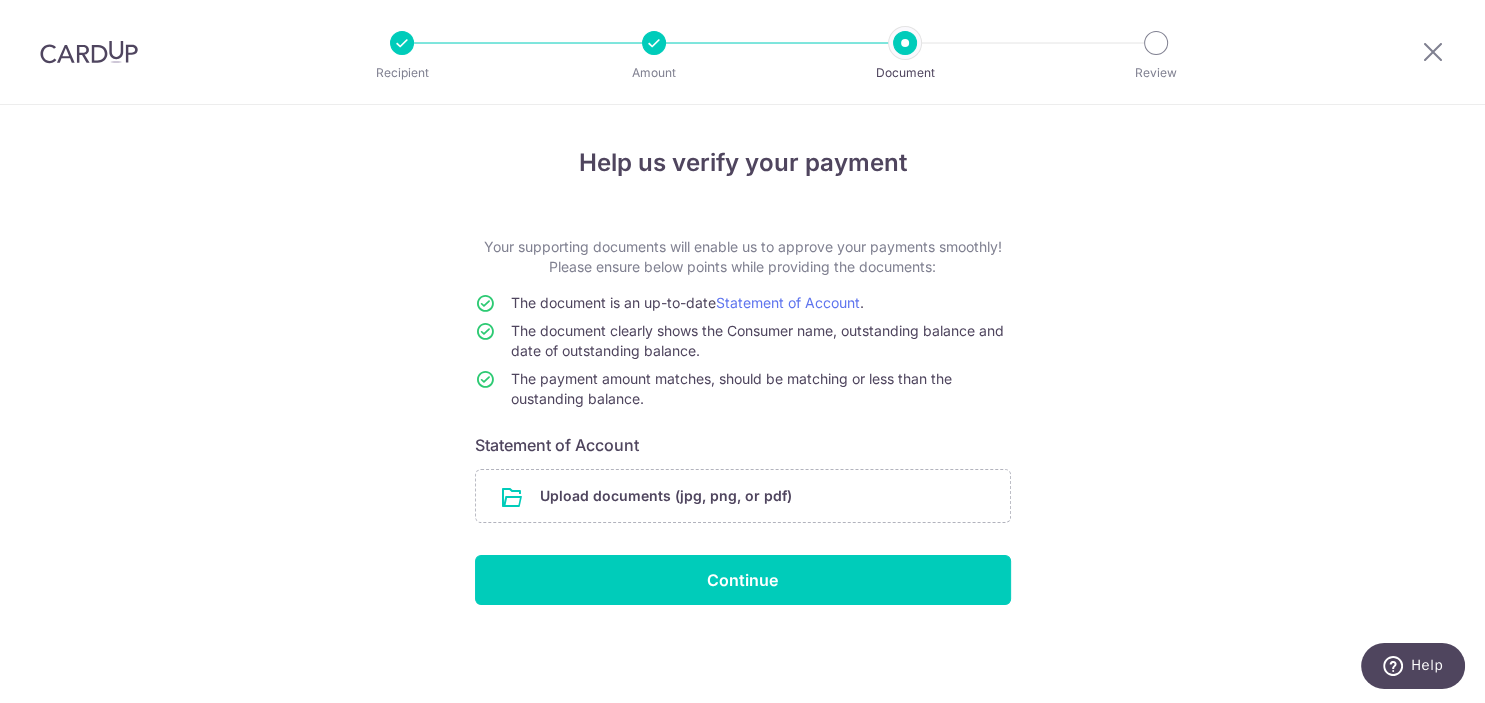 click at bounding box center (743, 496) 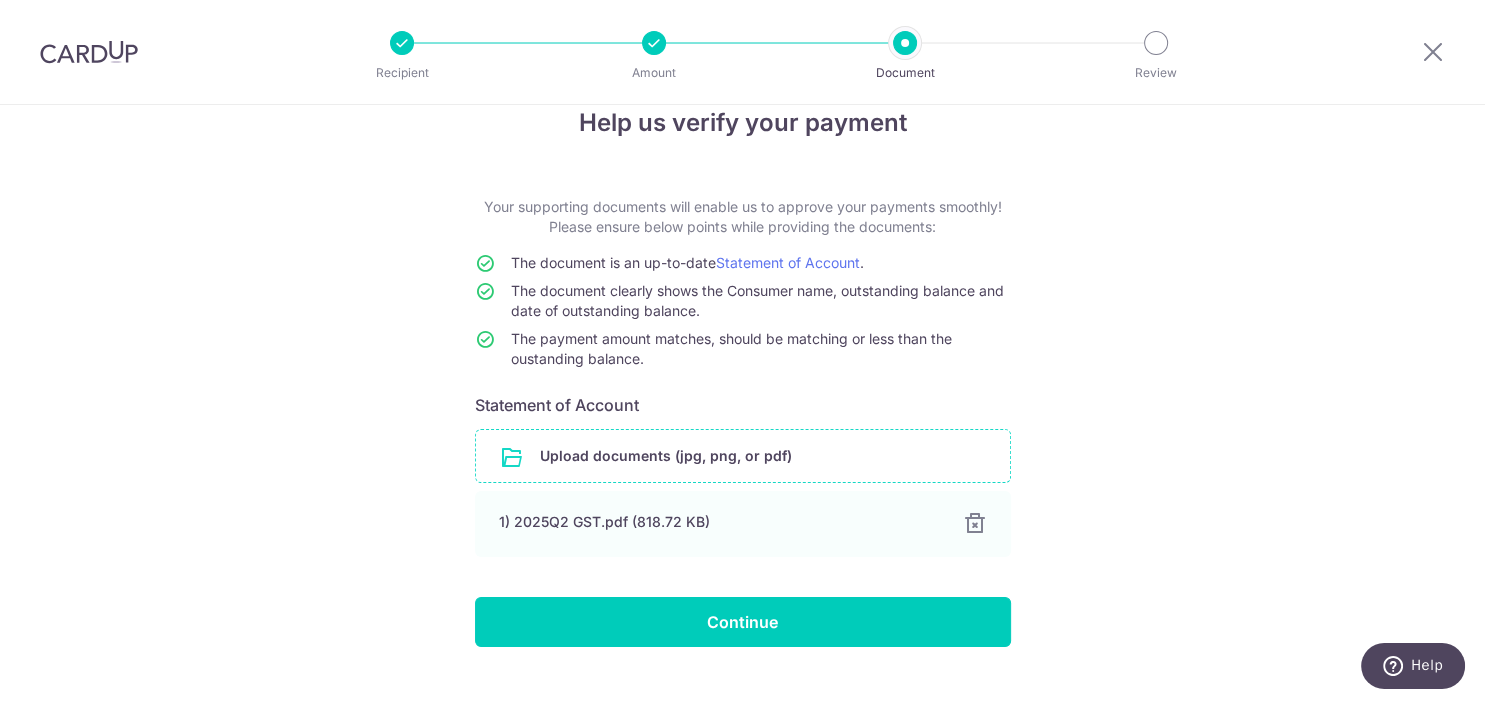 scroll, scrollTop: 77, scrollLeft: 0, axis: vertical 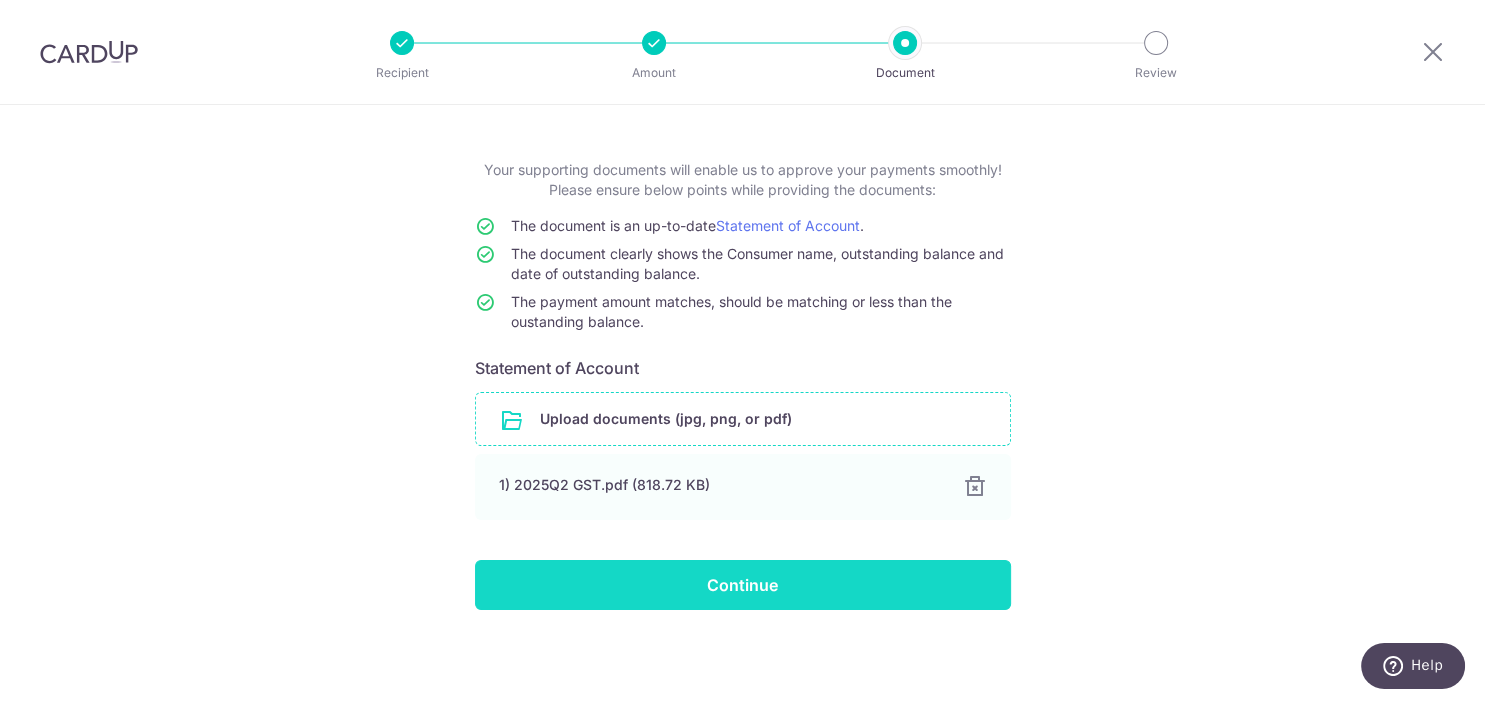 click on "Continue" at bounding box center (743, 585) 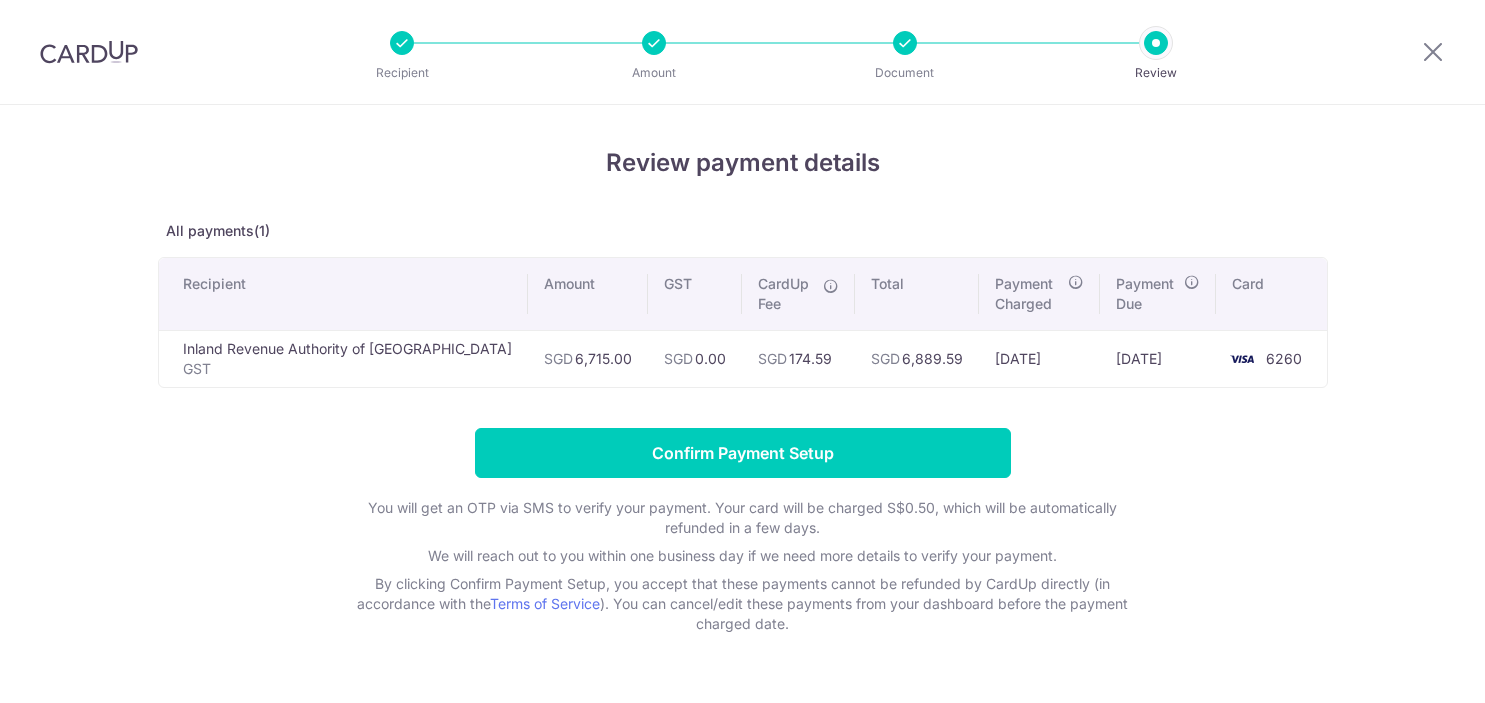 scroll, scrollTop: 0, scrollLeft: 0, axis: both 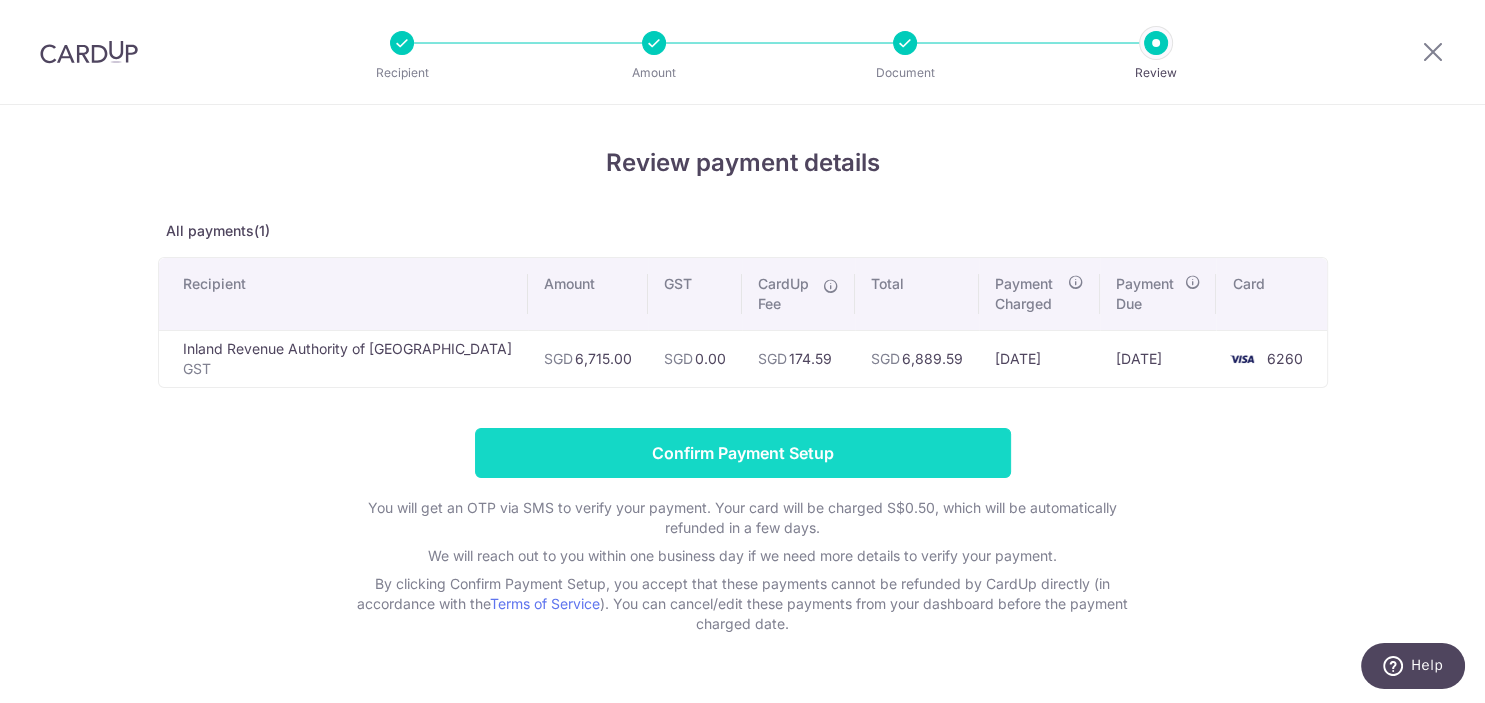 click on "Confirm Payment Setup" at bounding box center (743, 453) 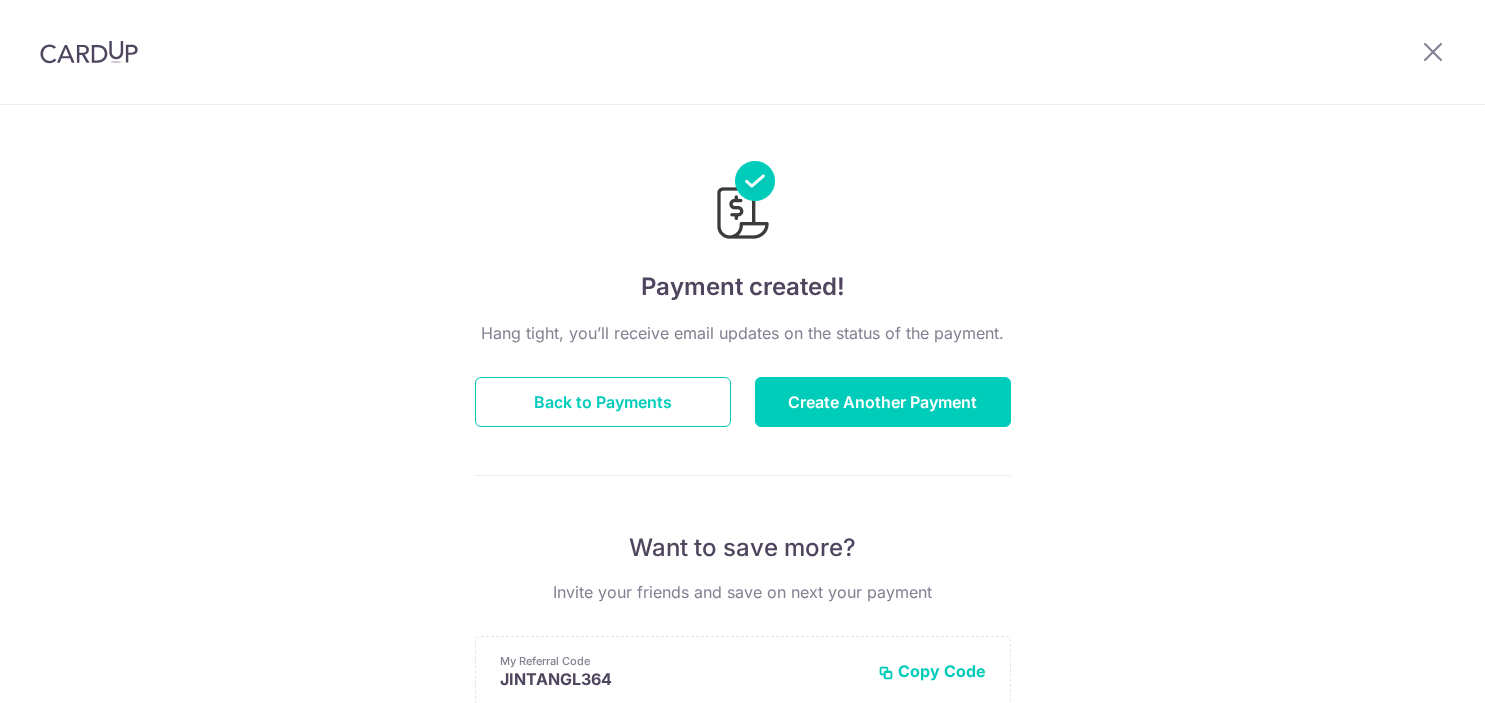 scroll, scrollTop: 0, scrollLeft: 0, axis: both 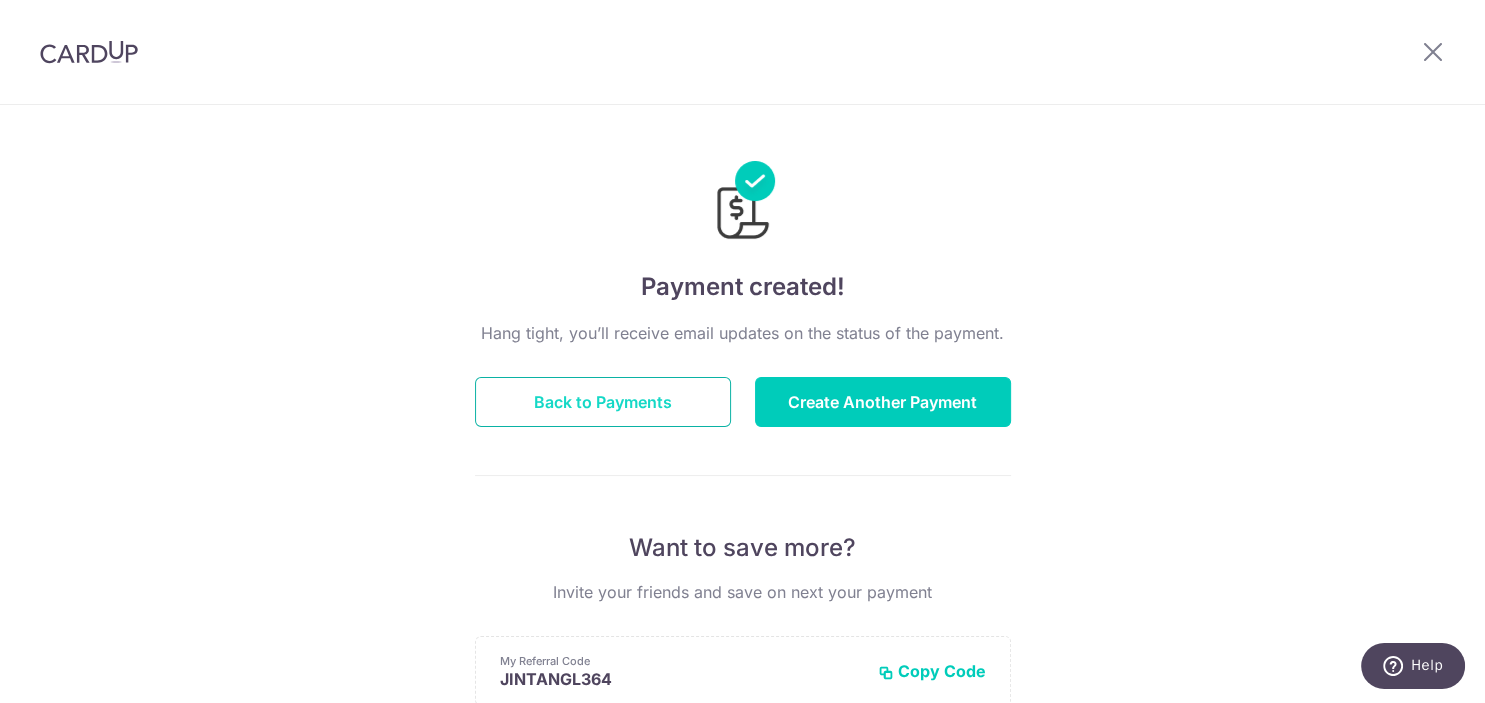 click on "Back to Payments" at bounding box center [603, 402] 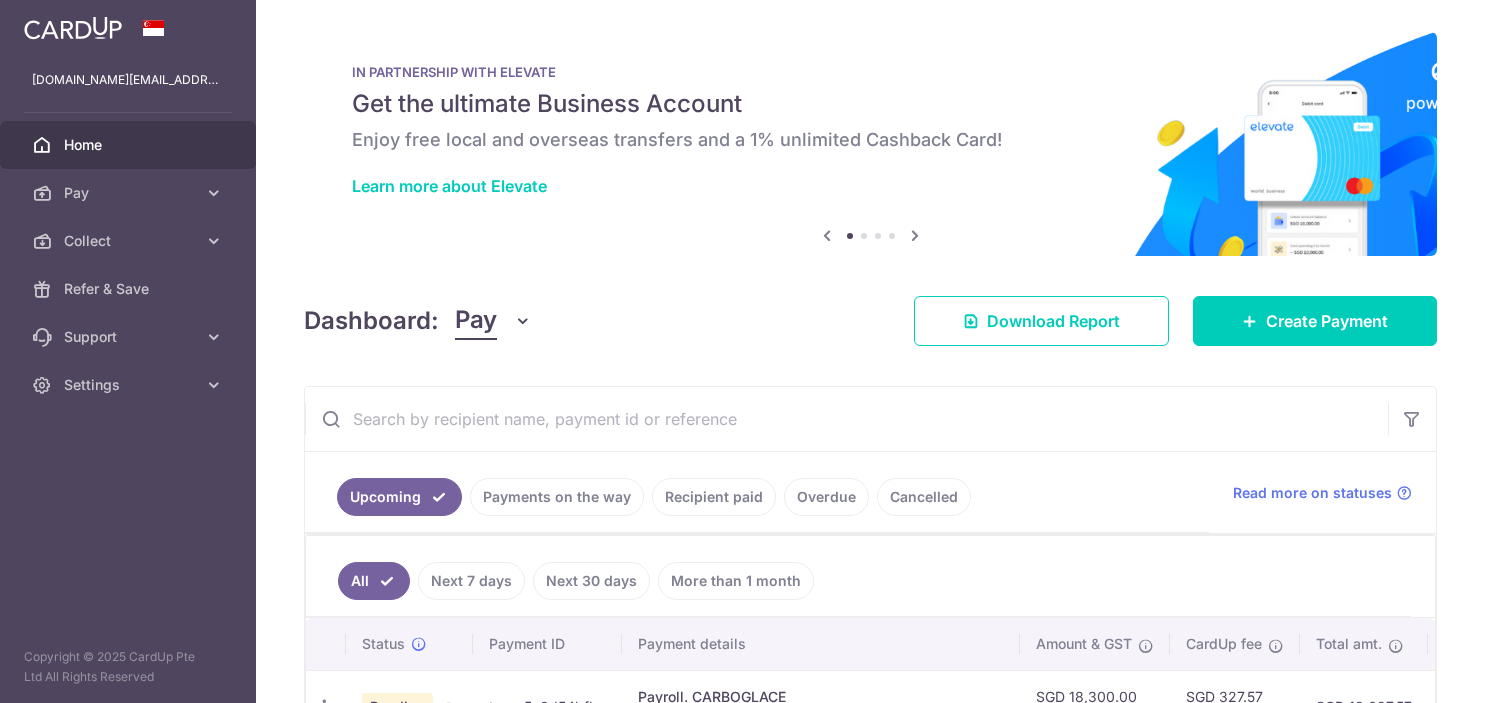 scroll, scrollTop: 0, scrollLeft: 0, axis: both 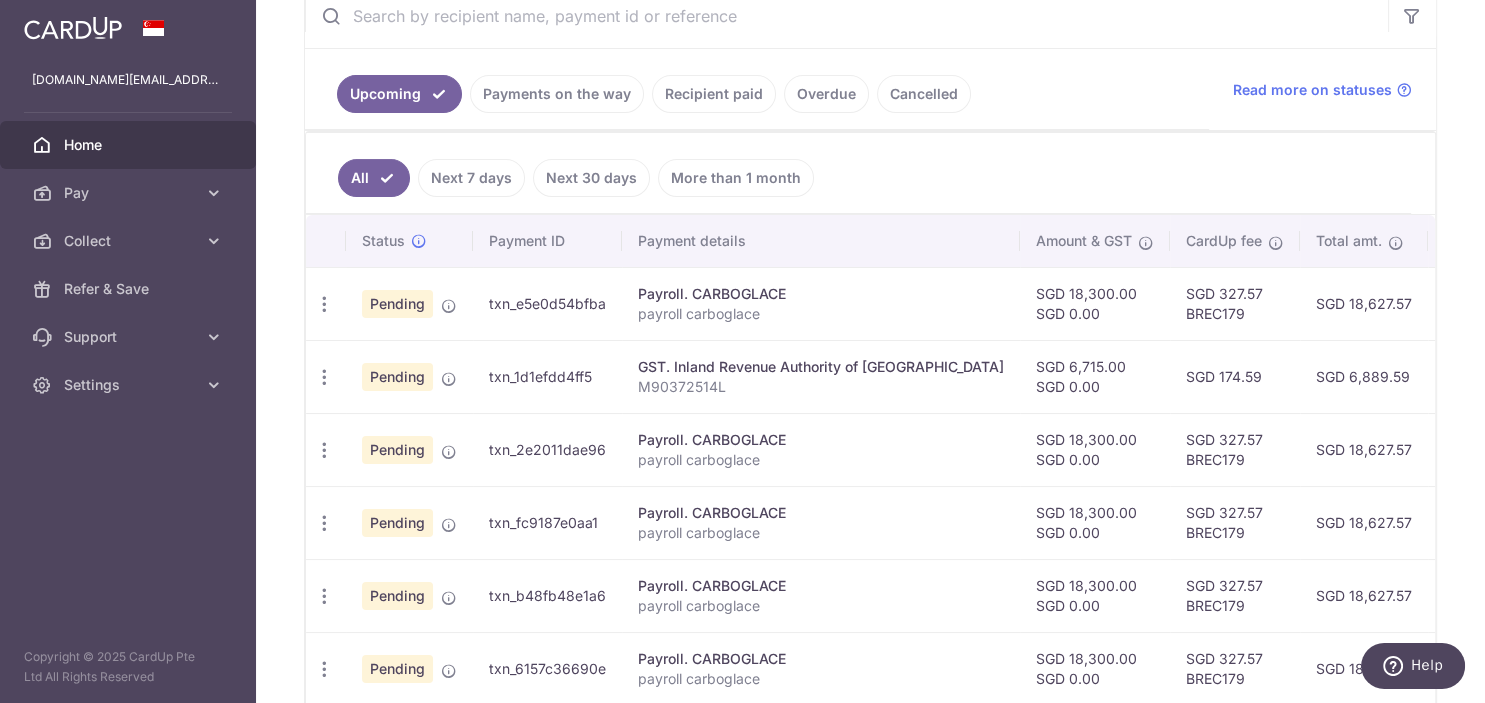 click on "Recipient paid" at bounding box center (714, 94) 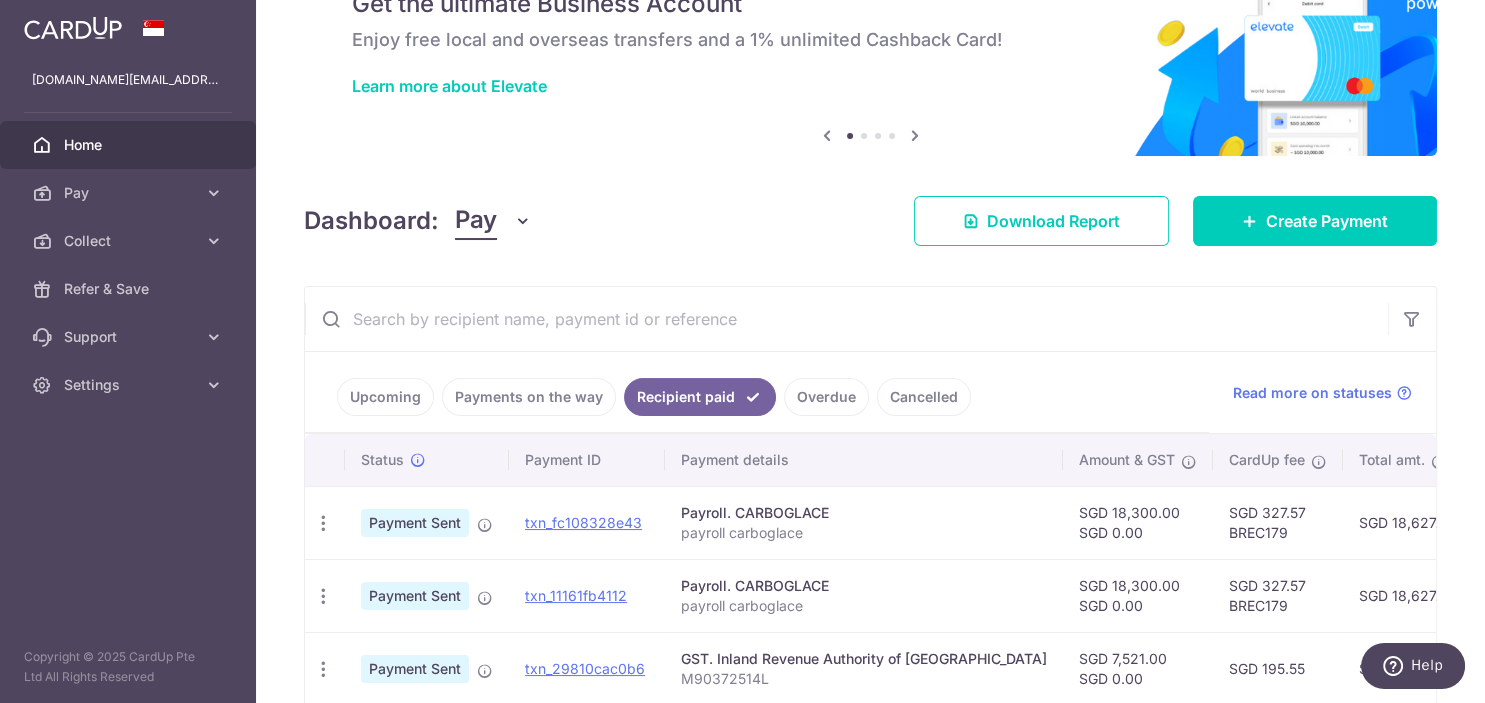 click at bounding box center (846, 319) 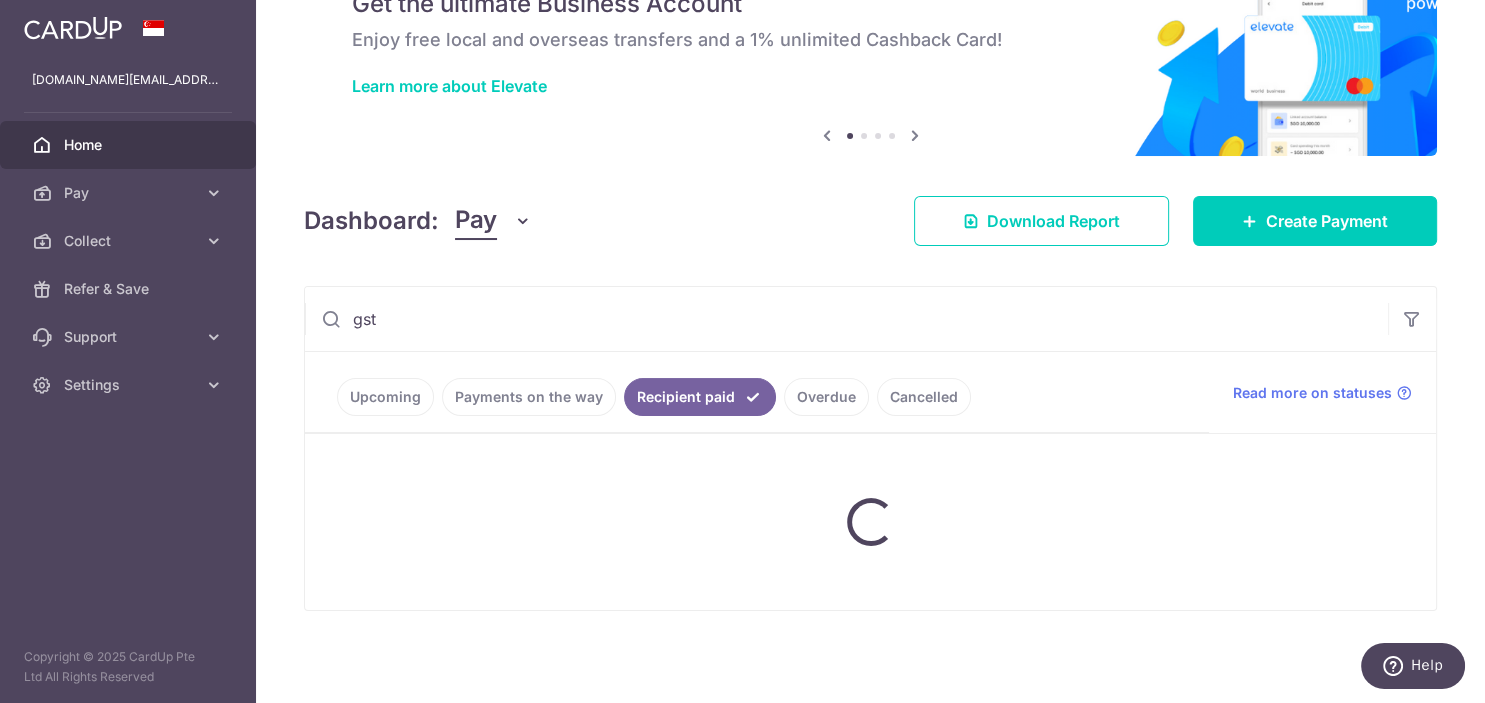 scroll, scrollTop: 50, scrollLeft: 0, axis: vertical 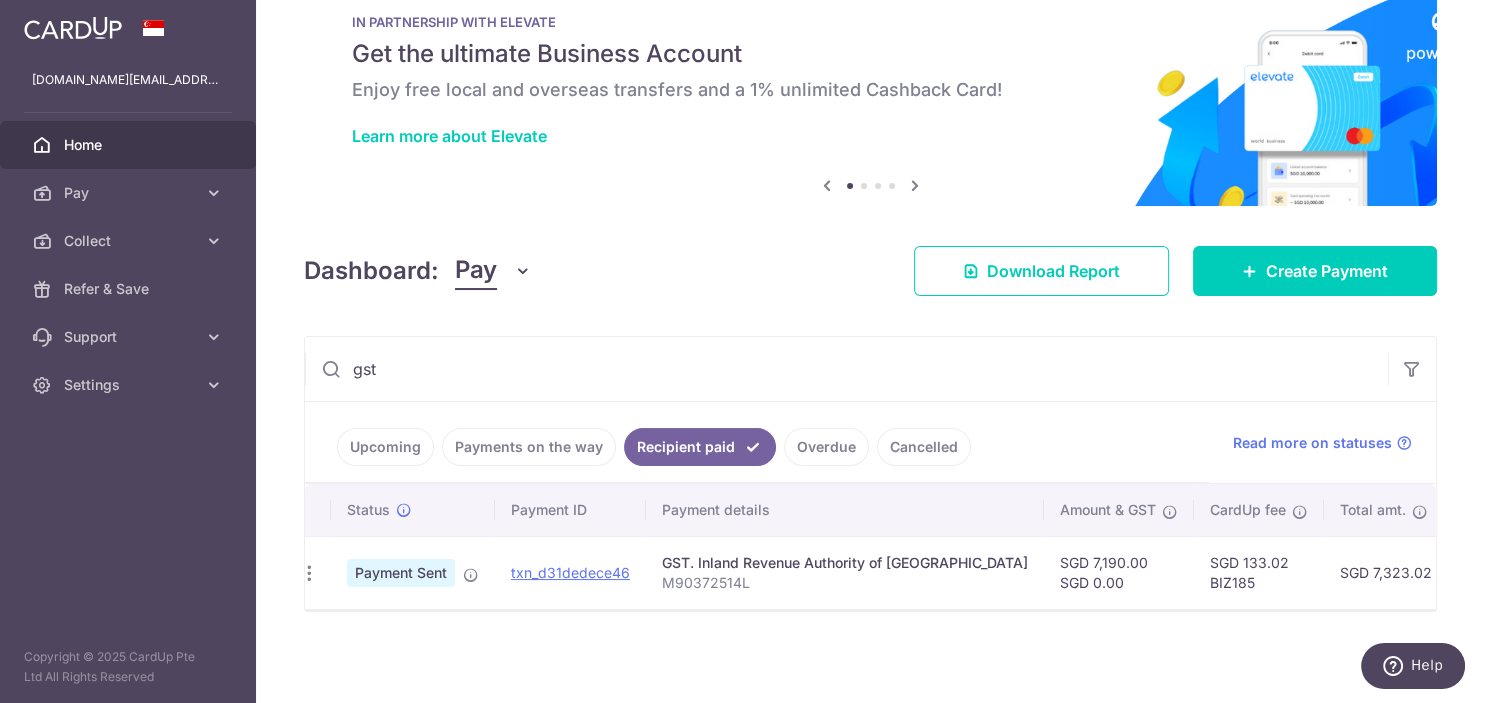 type on "gst" 